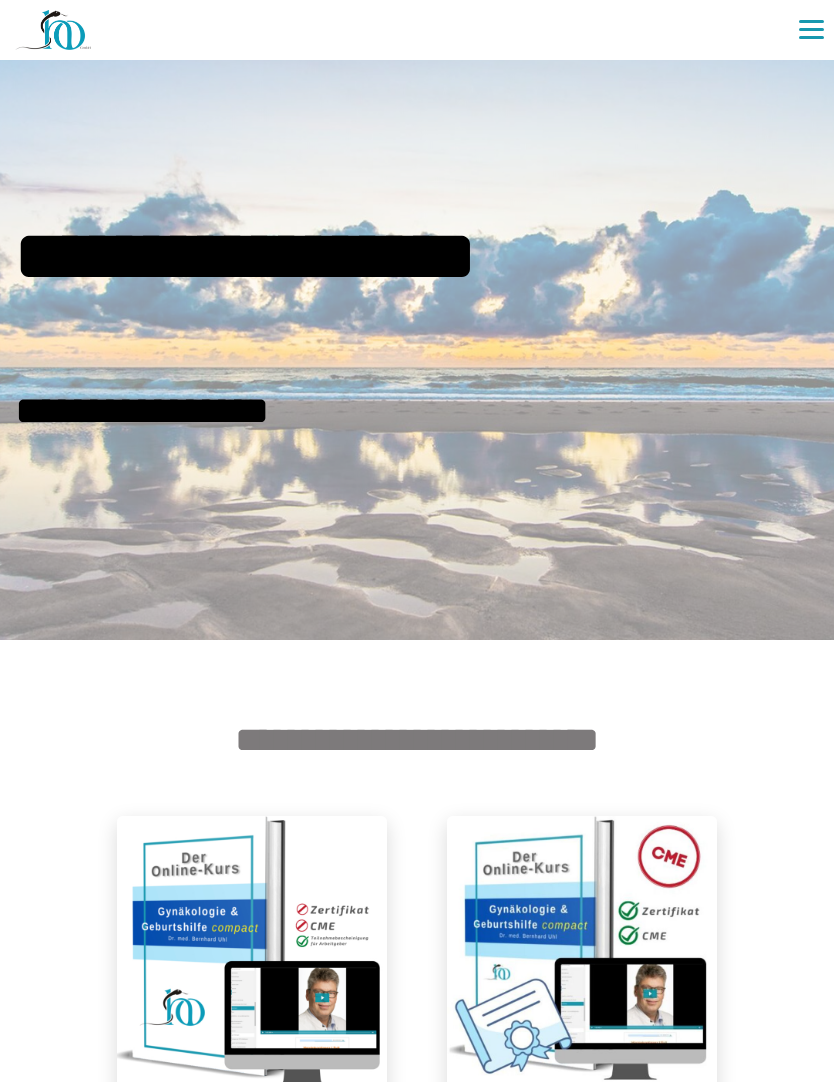 scroll, scrollTop: 592, scrollLeft: 0, axis: vertical 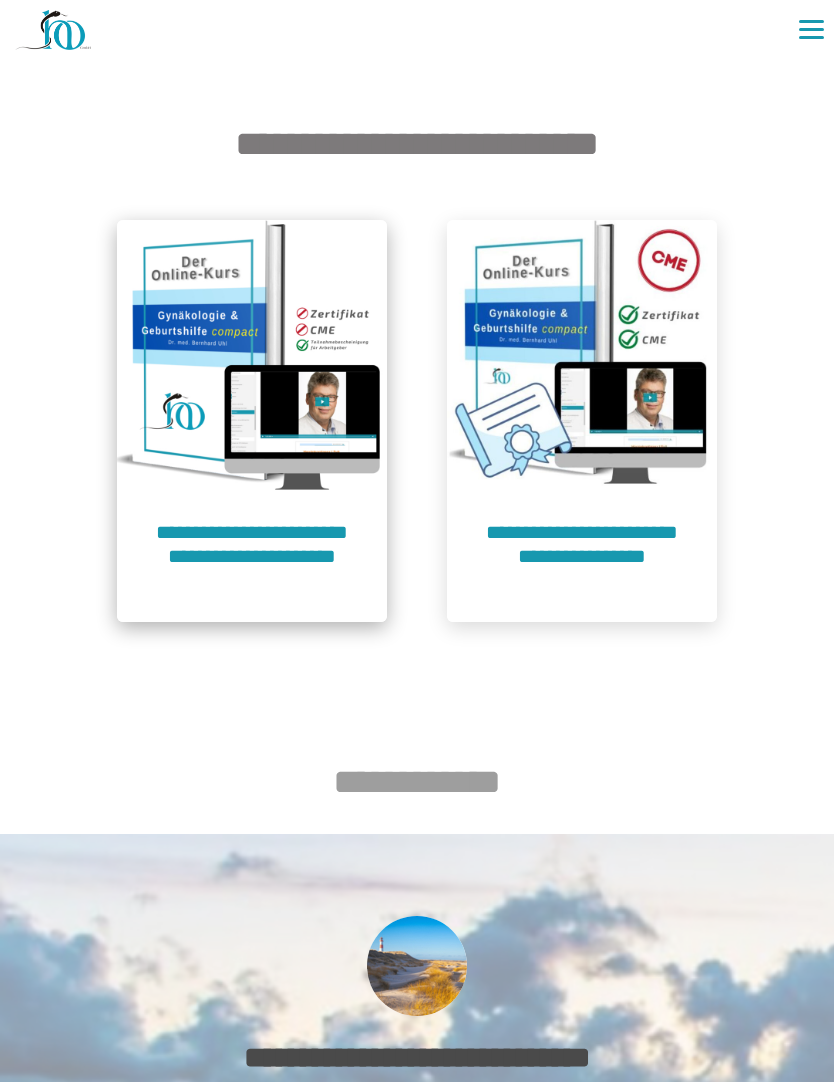 click on "**********" at bounding box center [252, 556] 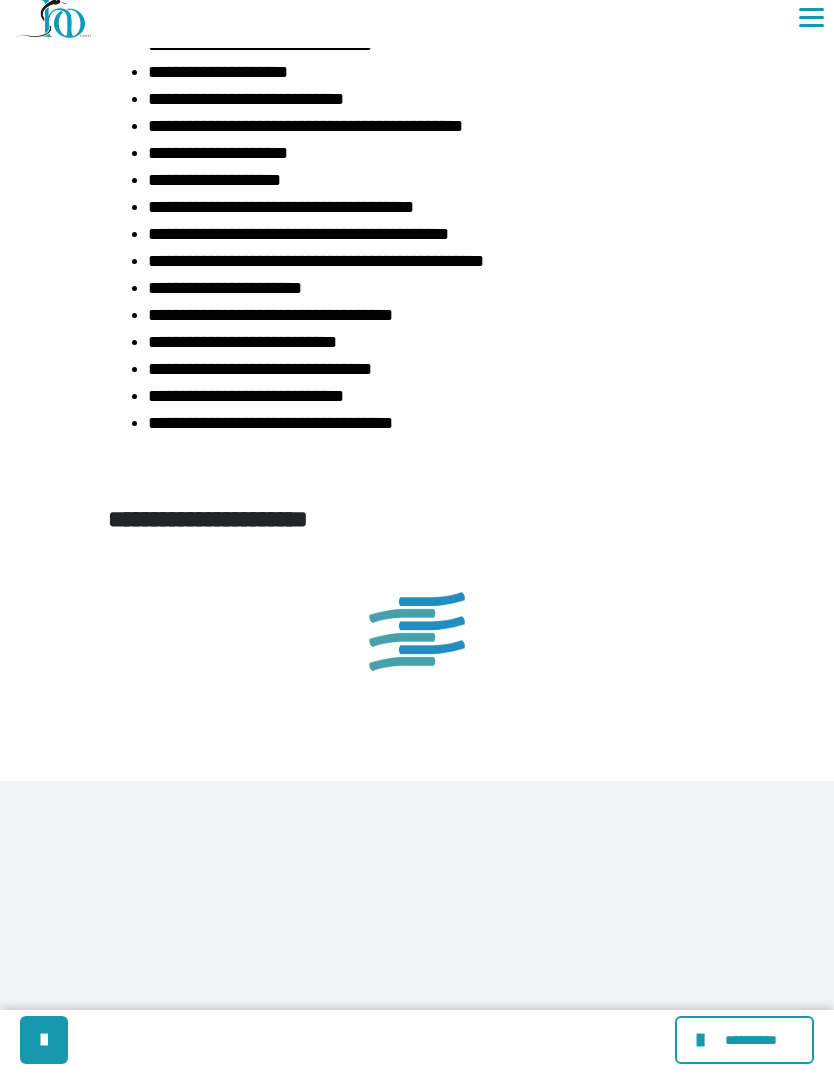 scroll, scrollTop: 4416, scrollLeft: 0, axis: vertical 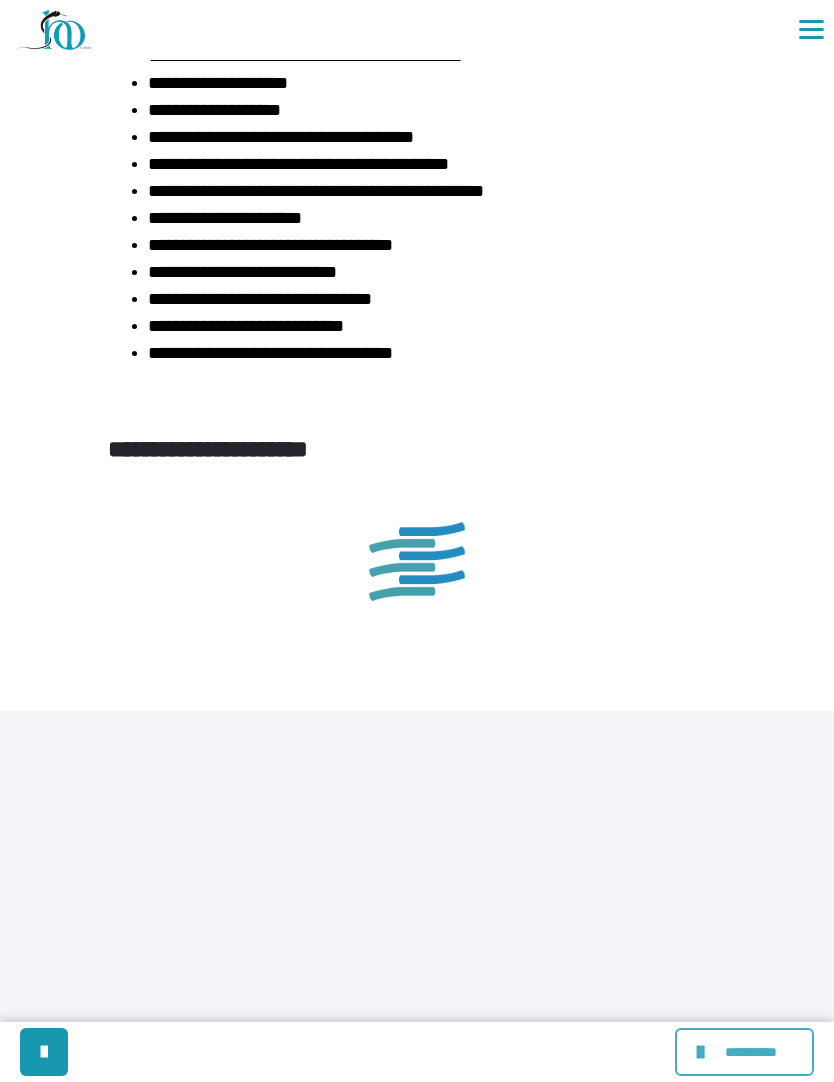click on "**********" at bounding box center [751, 1052] 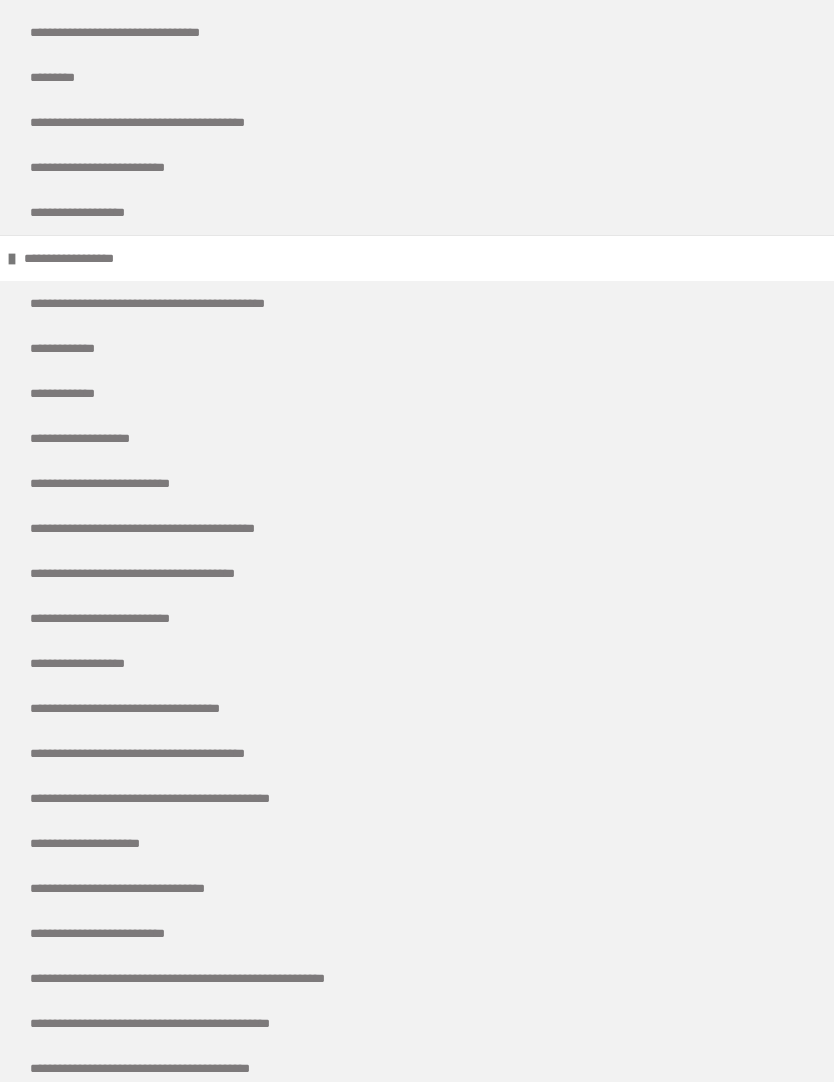 scroll, scrollTop: 1792, scrollLeft: 0, axis: vertical 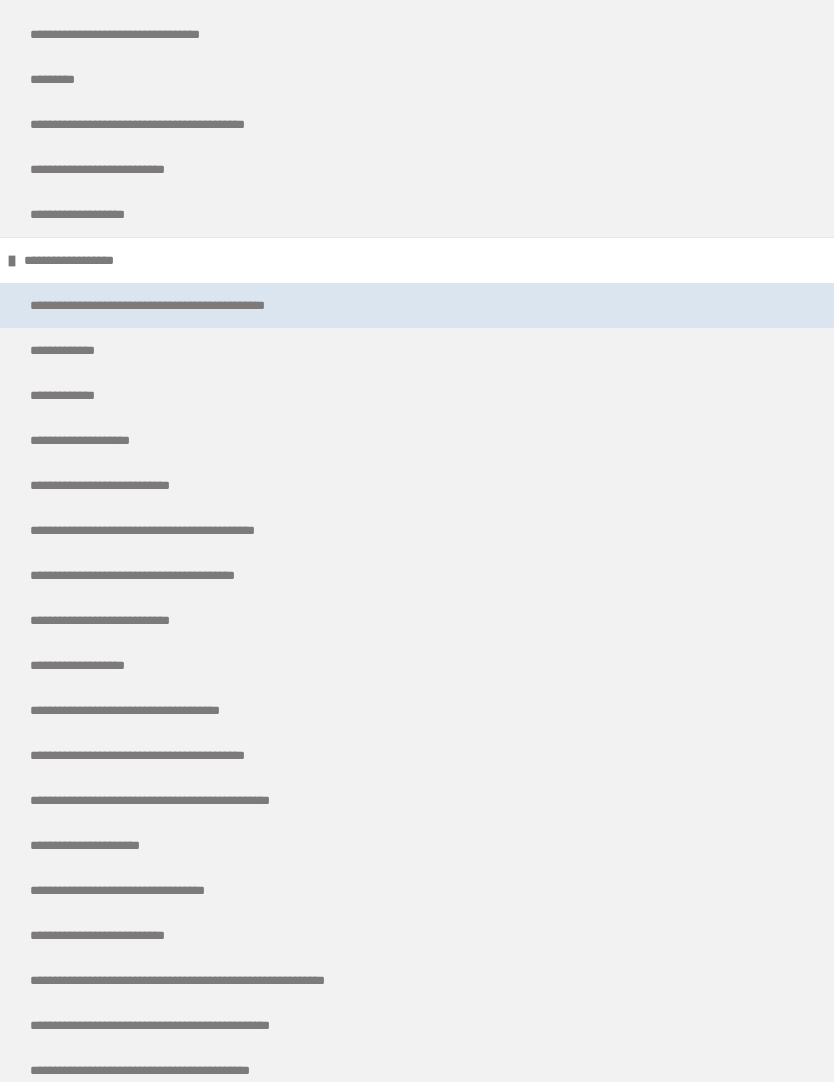click on "**********" at bounding box center (198, 305) 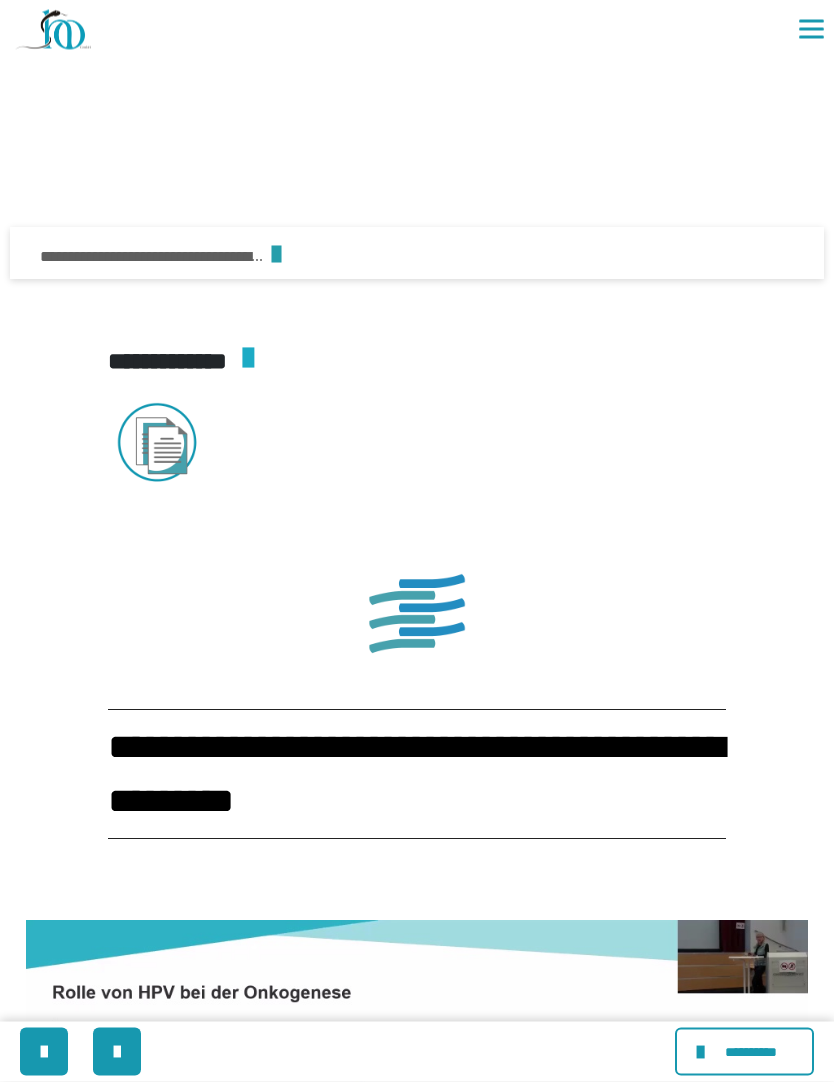scroll, scrollTop: 3030, scrollLeft: 0, axis: vertical 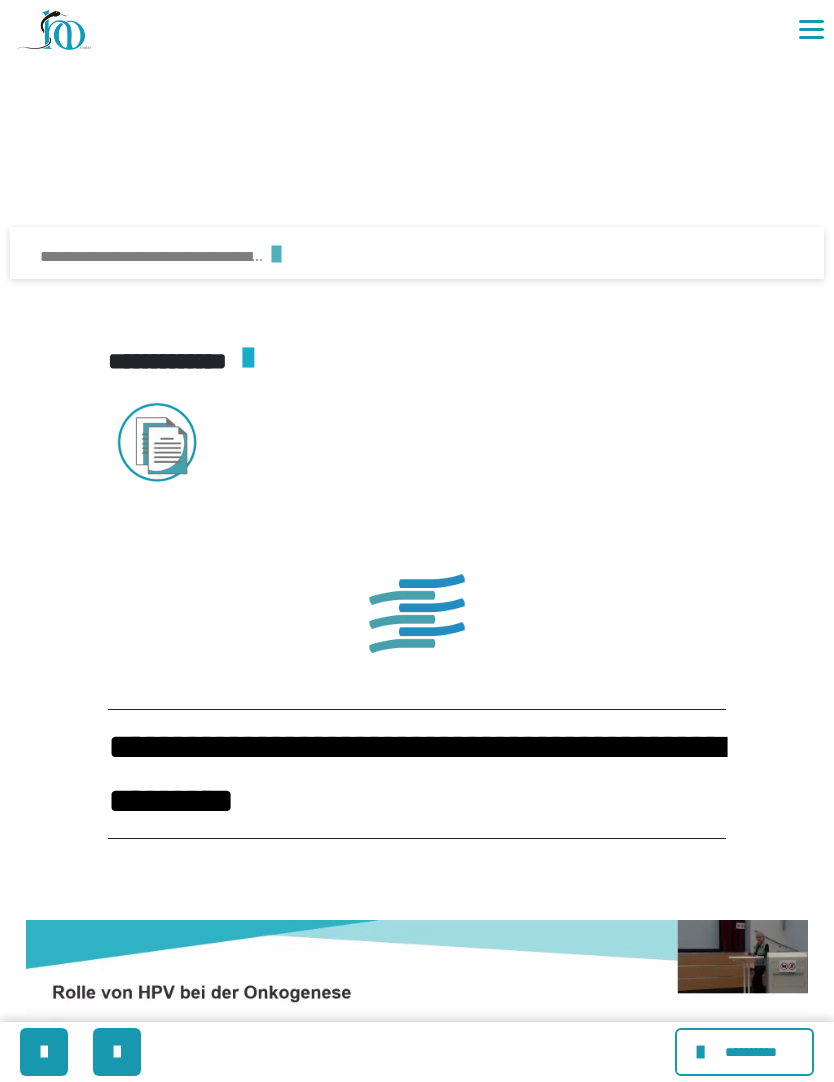 click at bounding box center [276, 255] 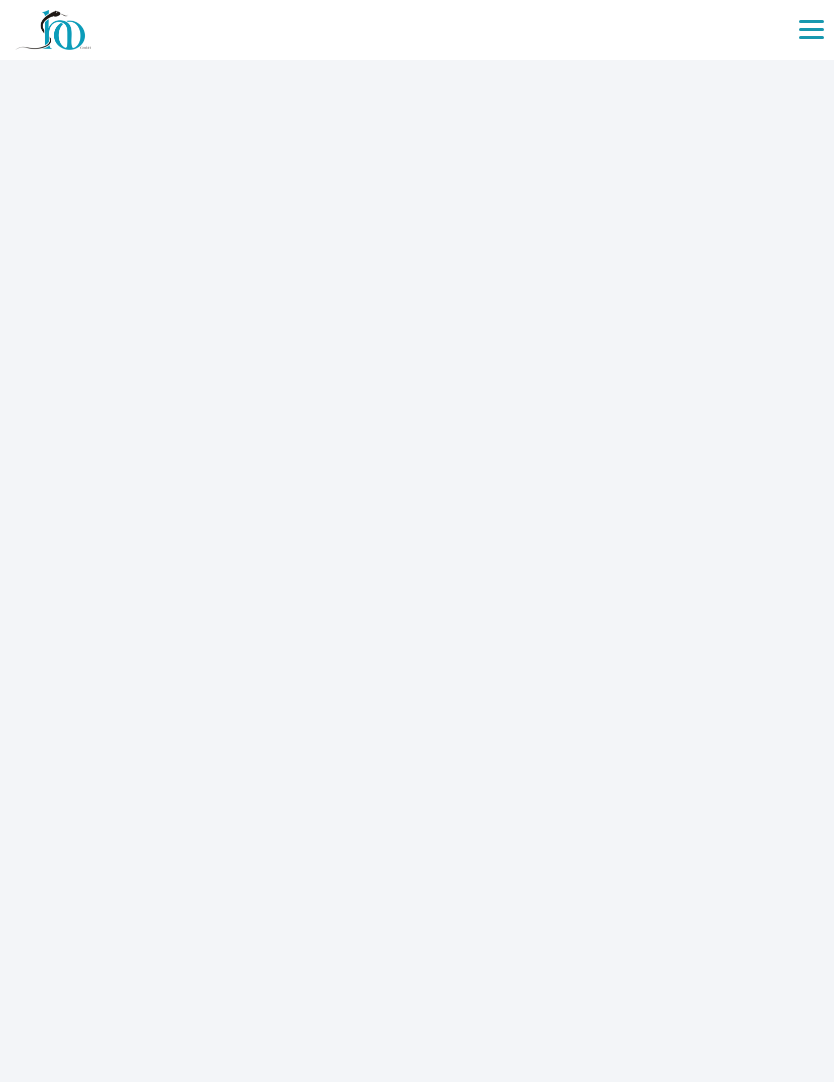 scroll, scrollTop: 0, scrollLeft: 0, axis: both 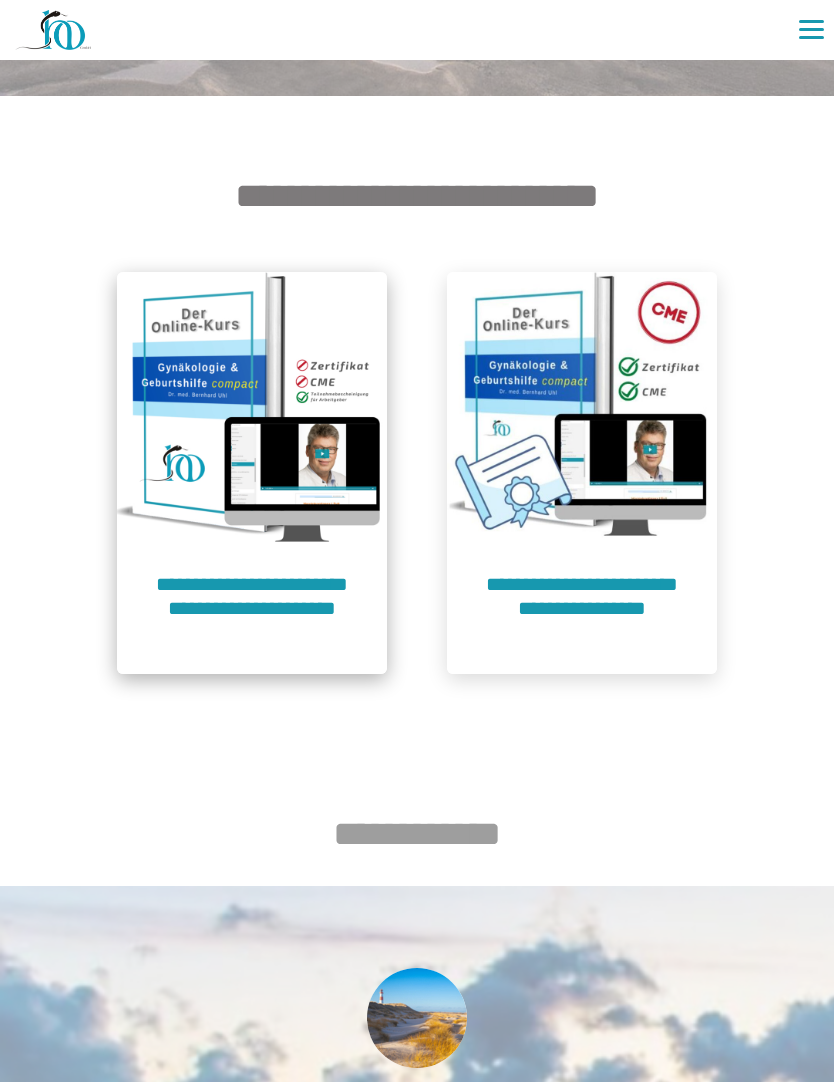 click at bounding box center (252, 407) 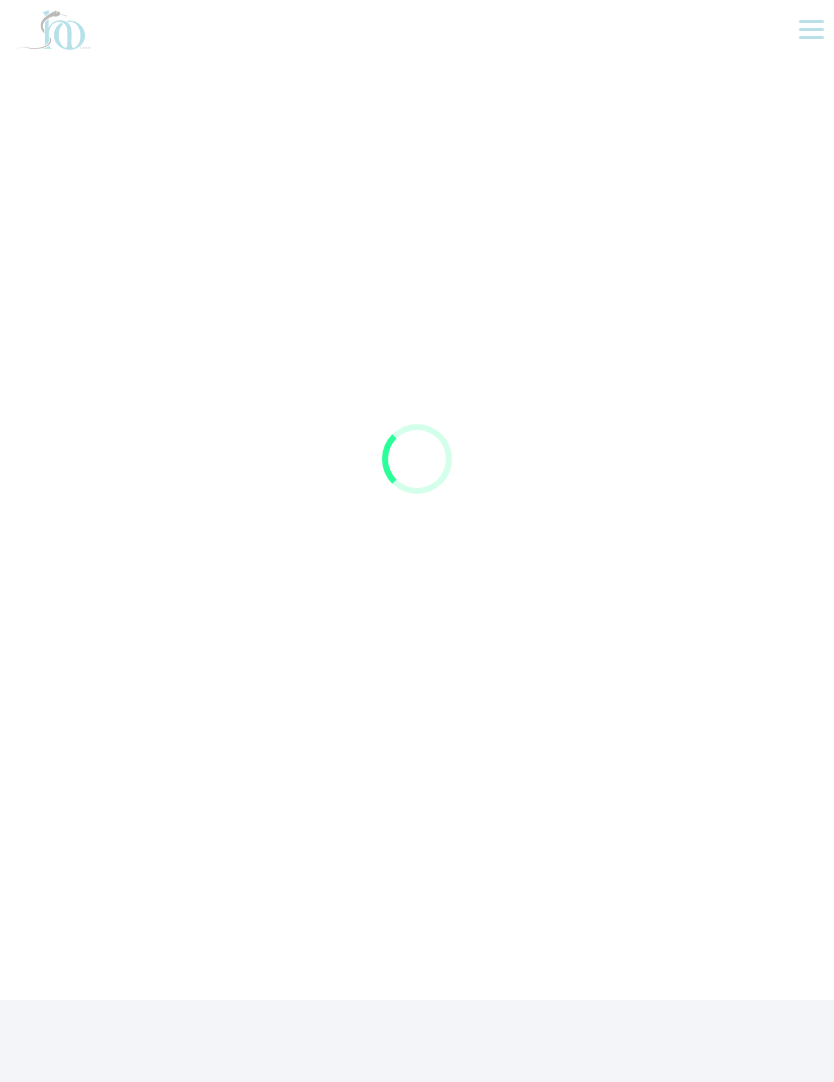 scroll, scrollTop: 82, scrollLeft: 0, axis: vertical 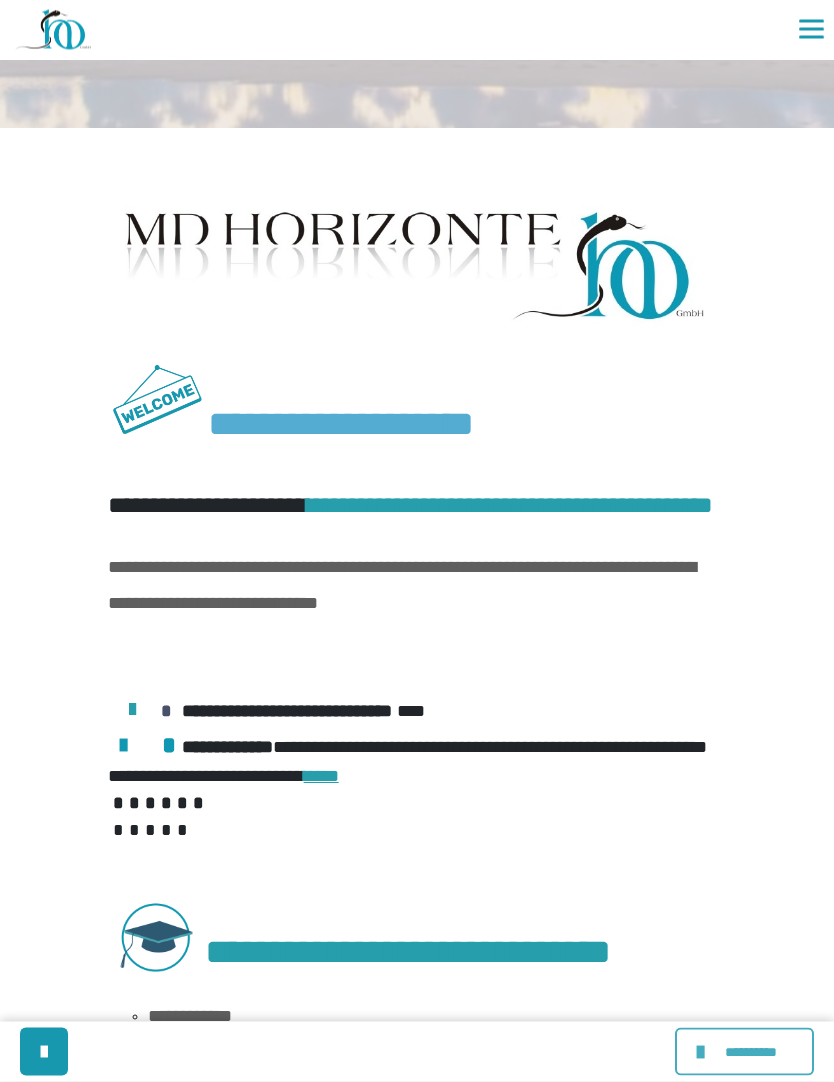 click on "**********" at bounding box center (751, 1052) 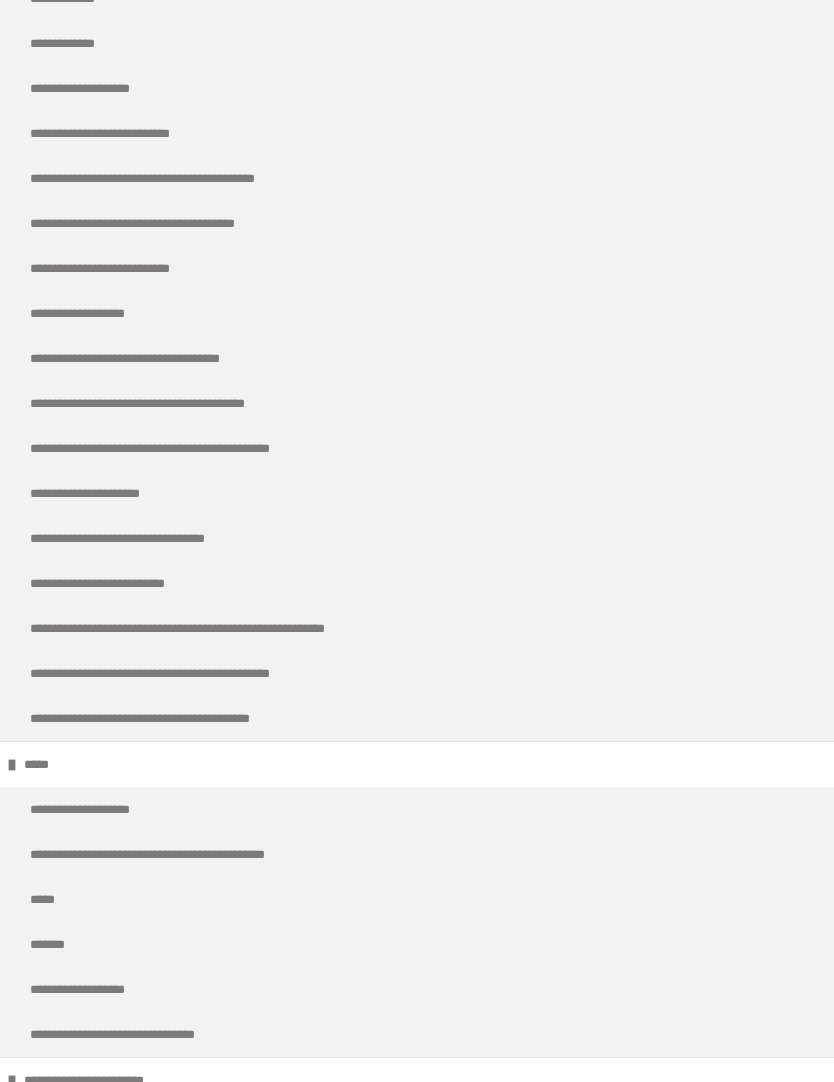 scroll, scrollTop: 2150, scrollLeft: 0, axis: vertical 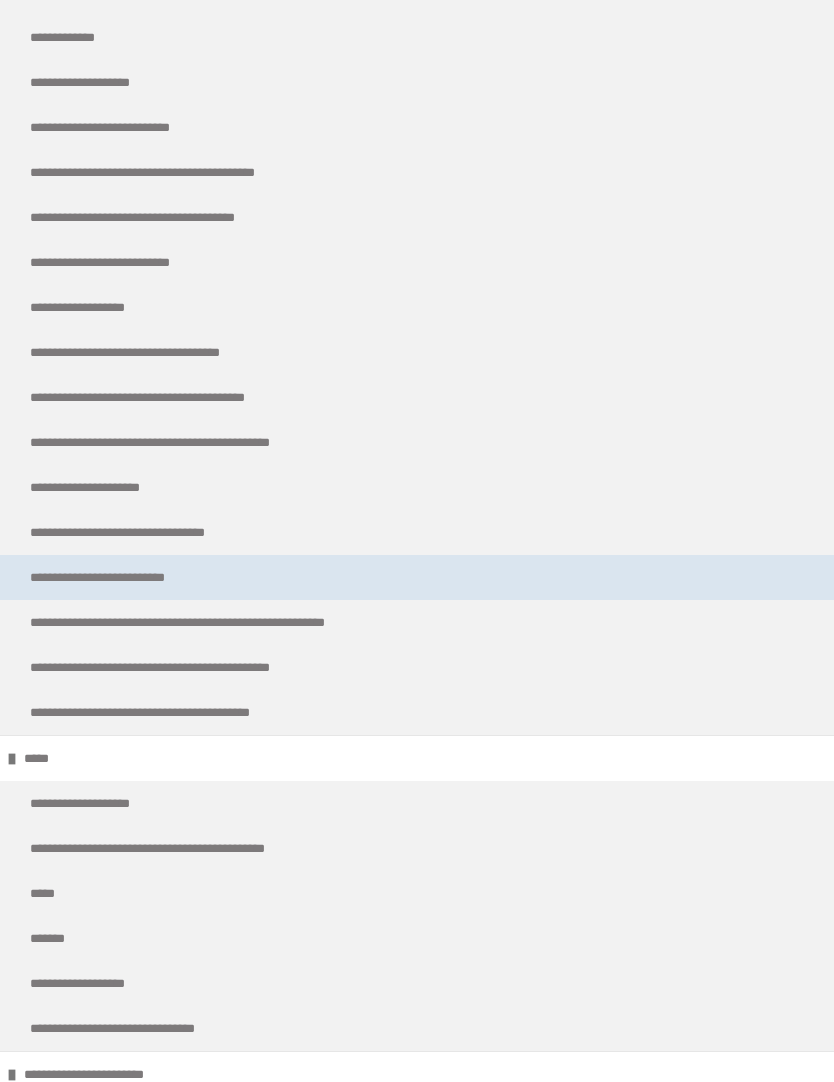 click on "**********" at bounding box center (129, 577) 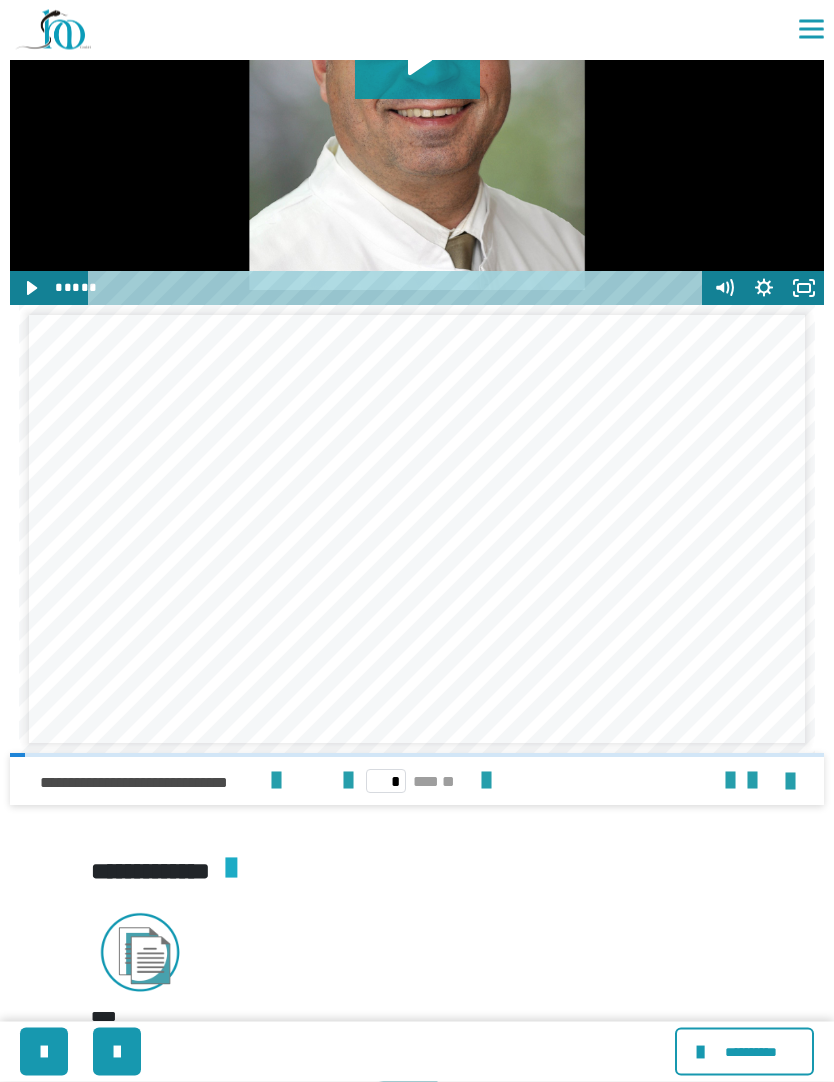 scroll, scrollTop: 1809, scrollLeft: 0, axis: vertical 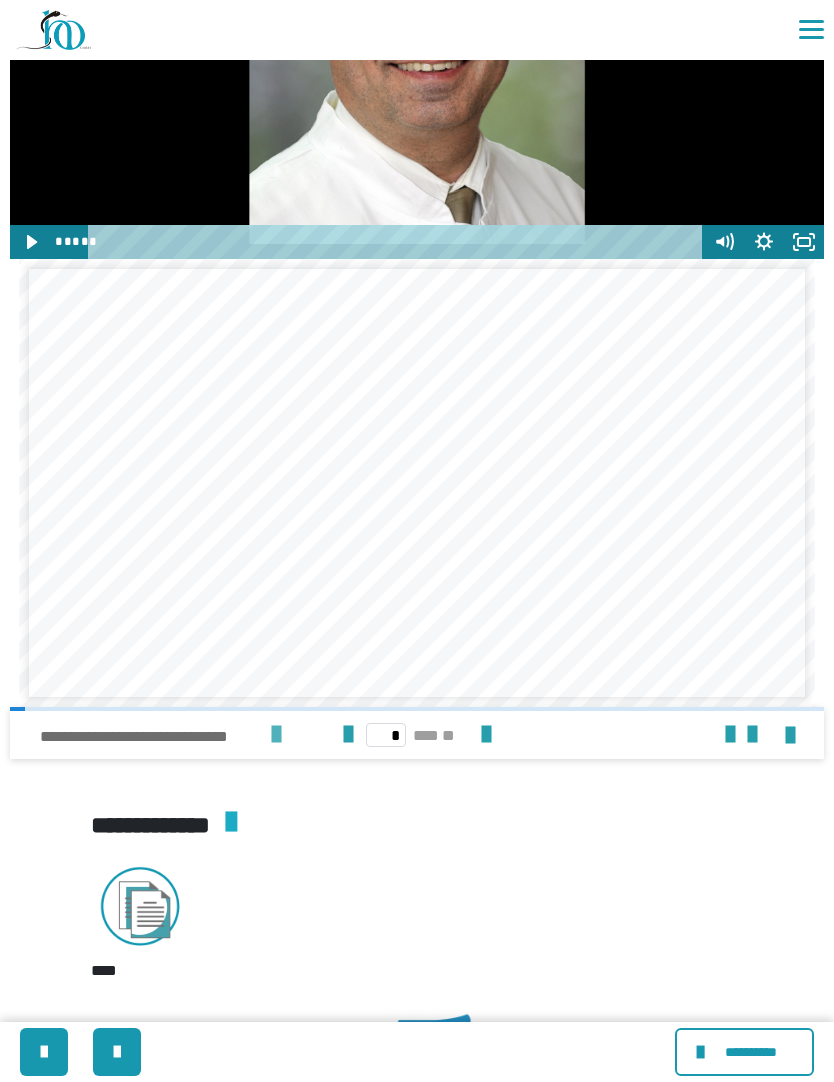 click at bounding box center (276, 735) 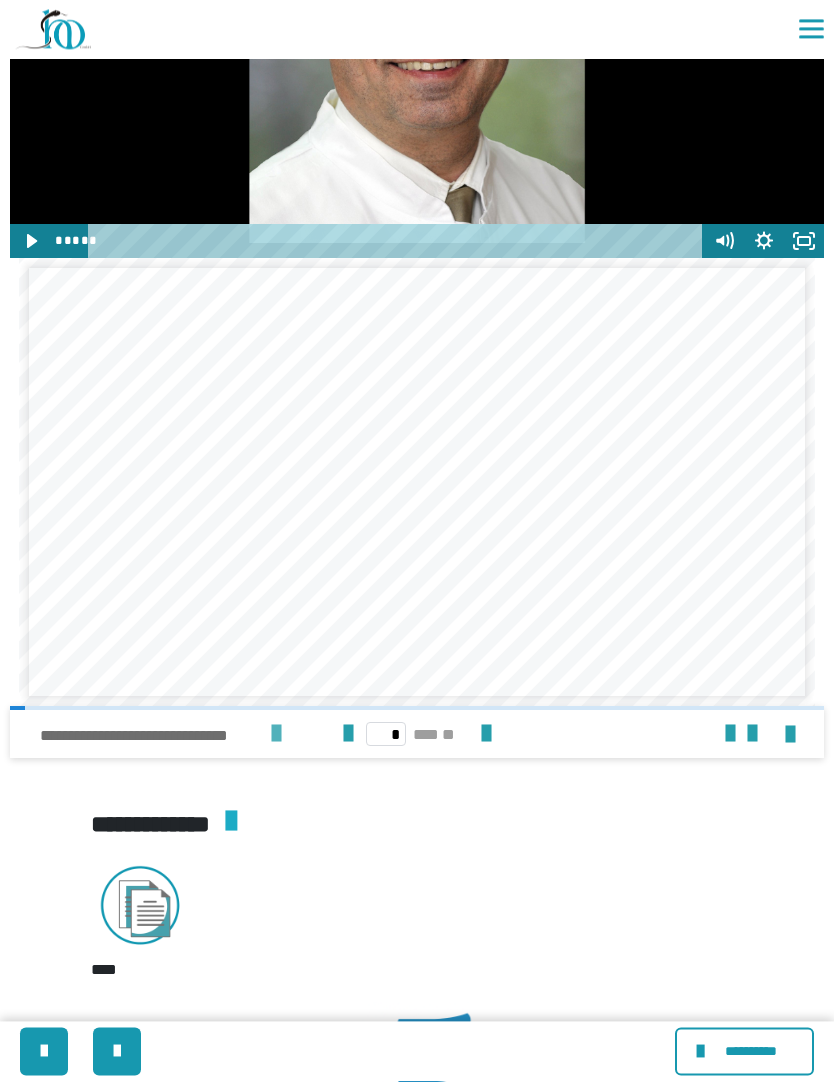scroll, scrollTop: 1891, scrollLeft: 0, axis: vertical 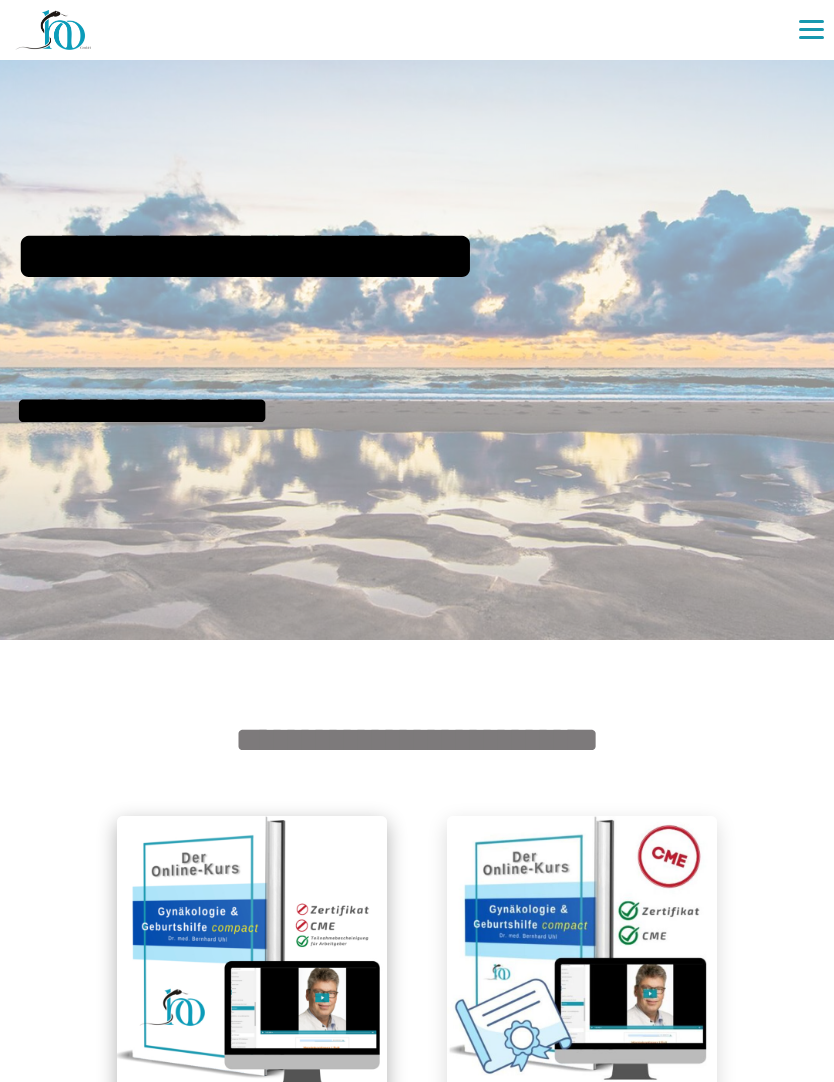 click at bounding box center [252, 951] 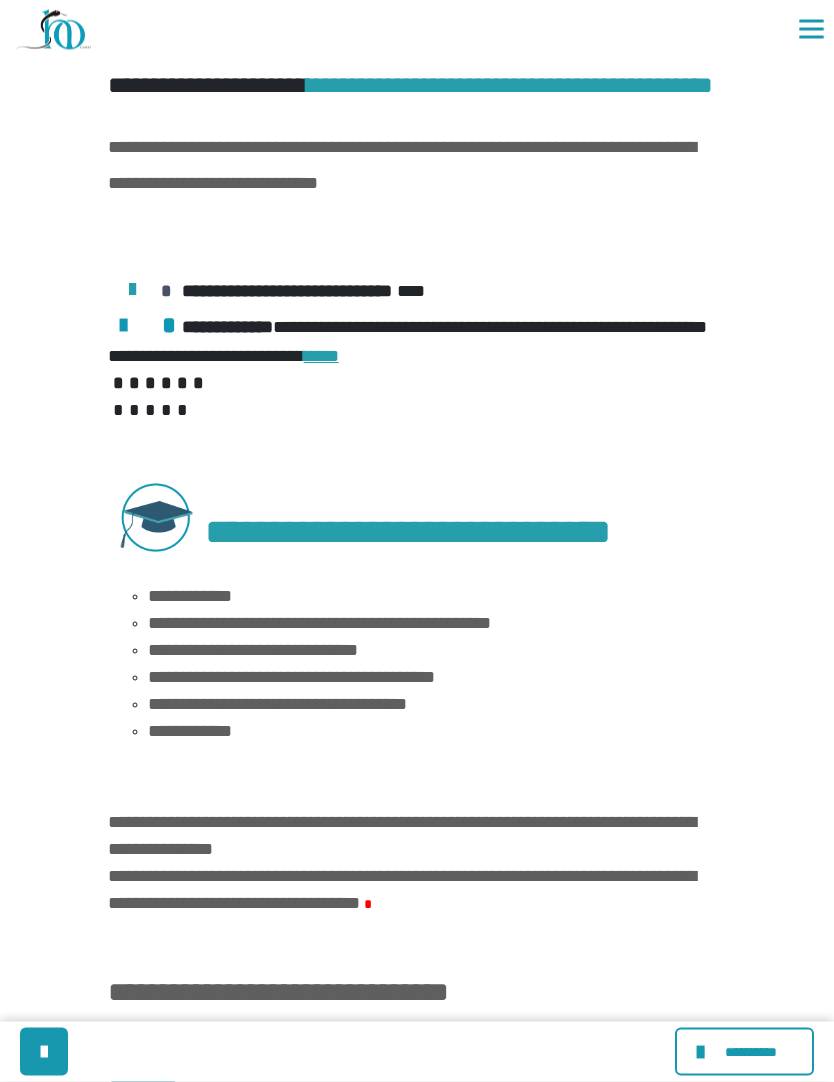 scroll, scrollTop: 622, scrollLeft: 0, axis: vertical 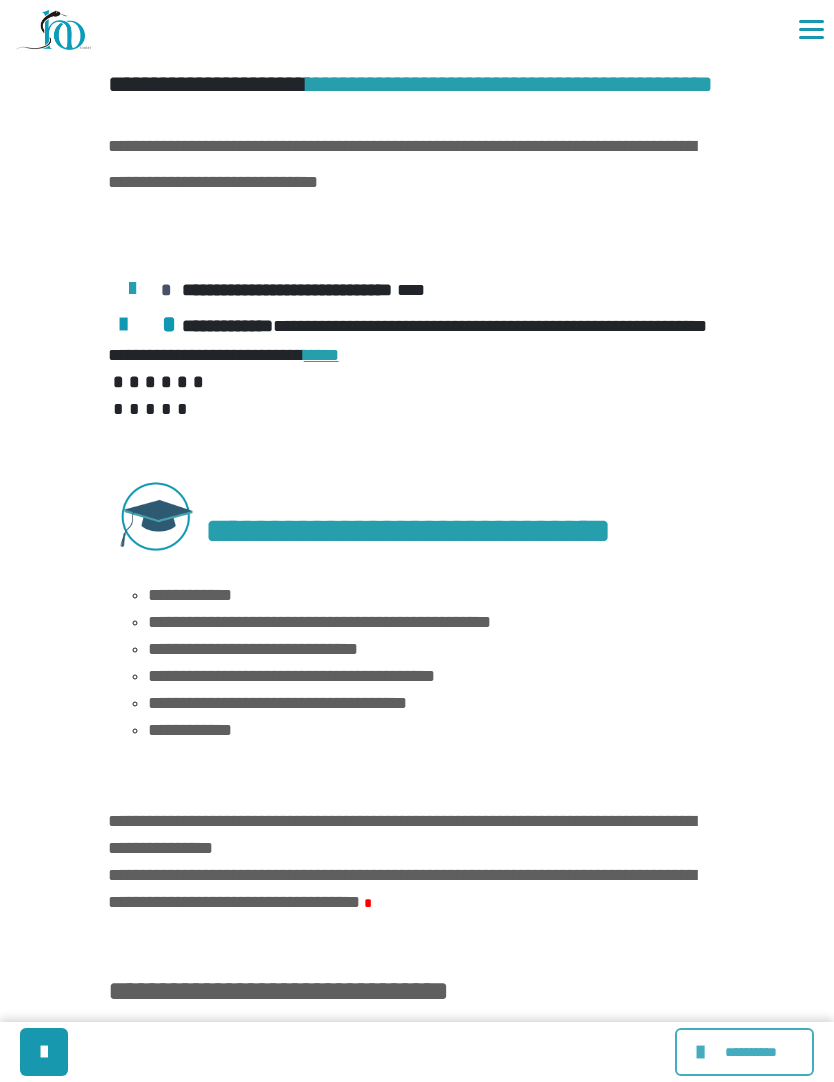 click on "**********" at bounding box center [751, 1052] 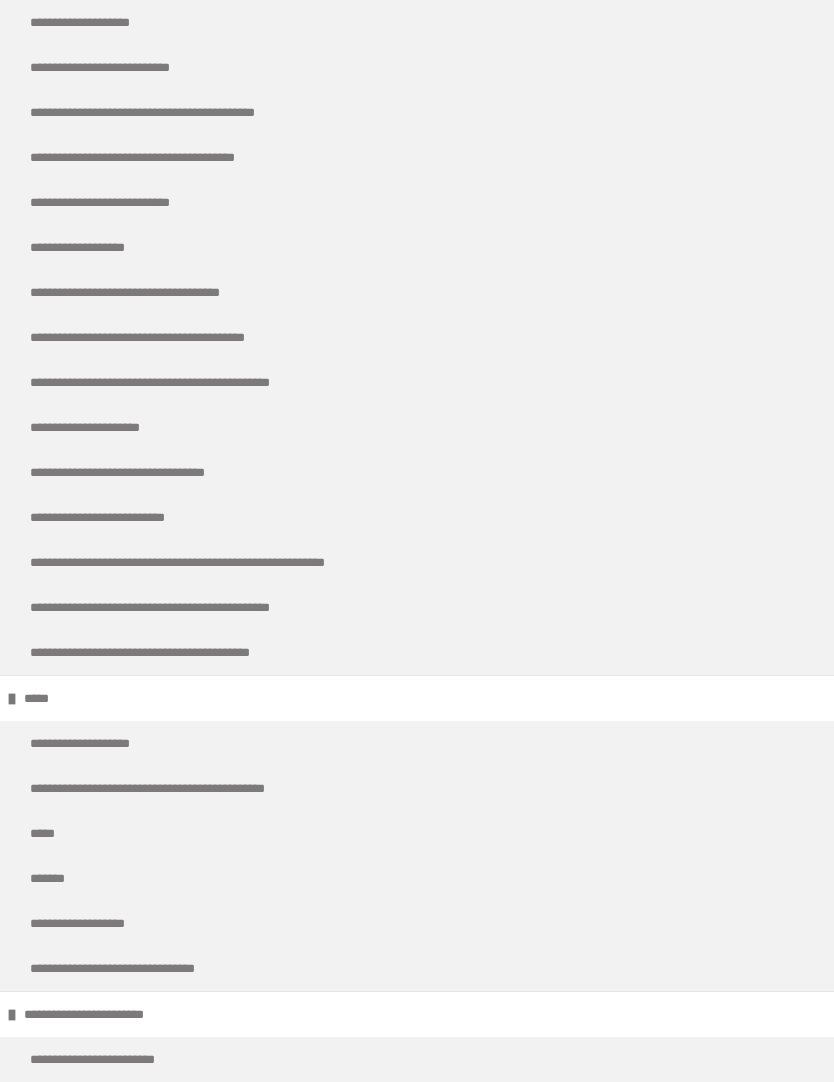 scroll, scrollTop: 2210, scrollLeft: 0, axis: vertical 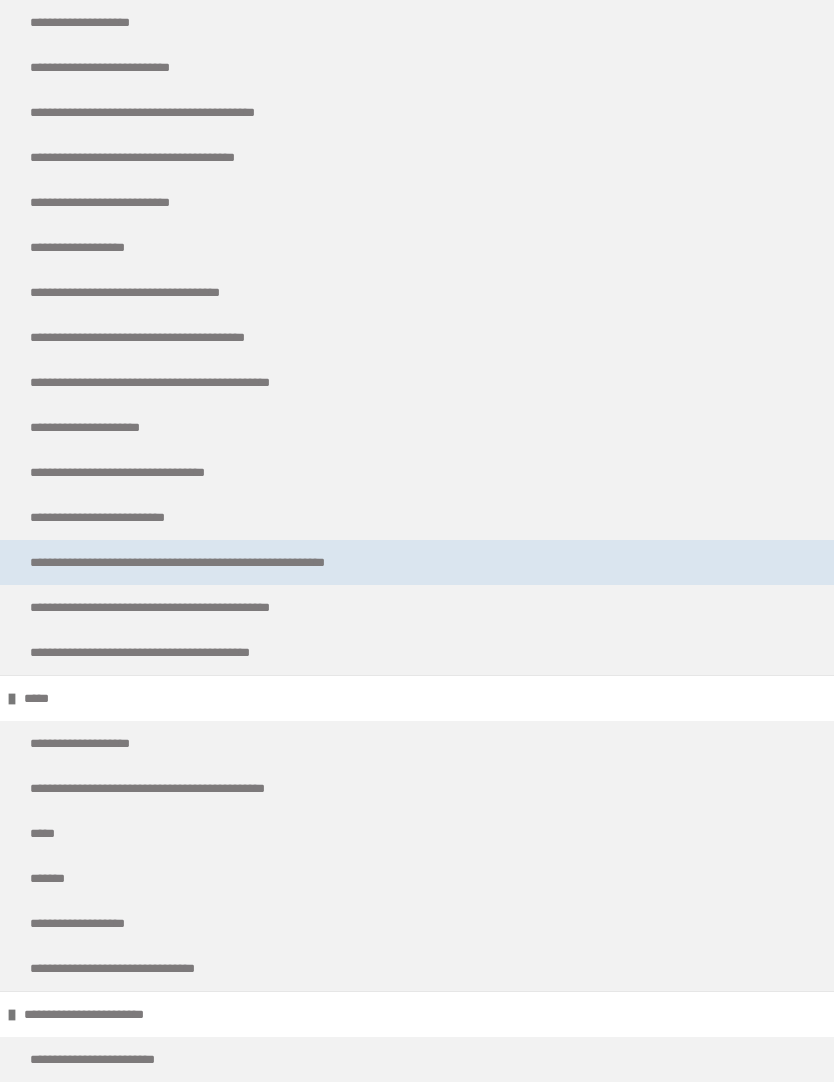 click on "**********" at bounding box center (417, 562) 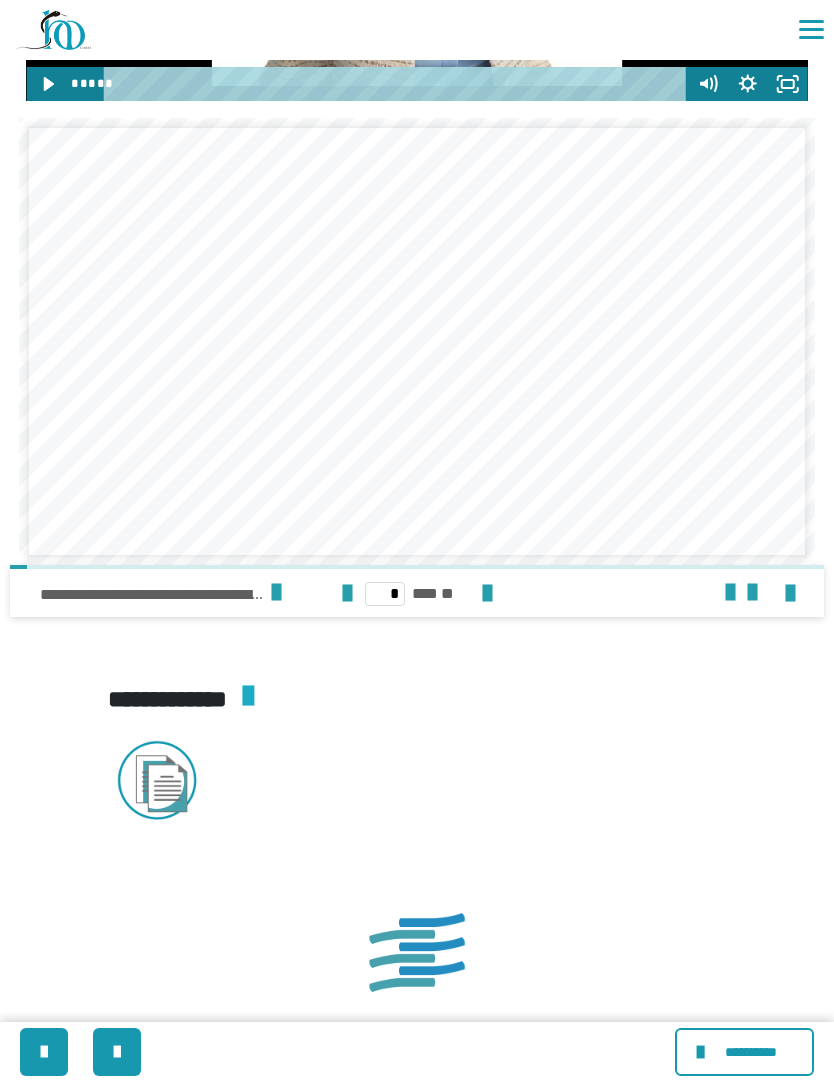 scroll, scrollTop: 1746, scrollLeft: 0, axis: vertical 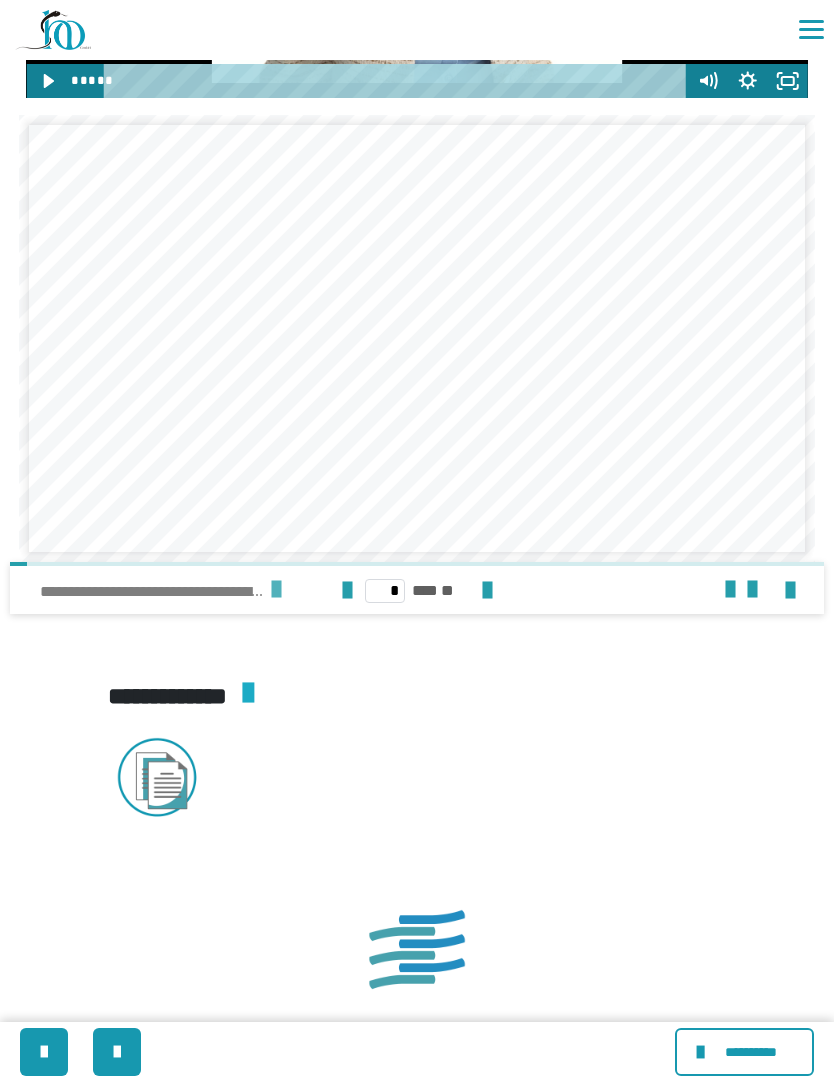 click at bounding box center [276, 590] 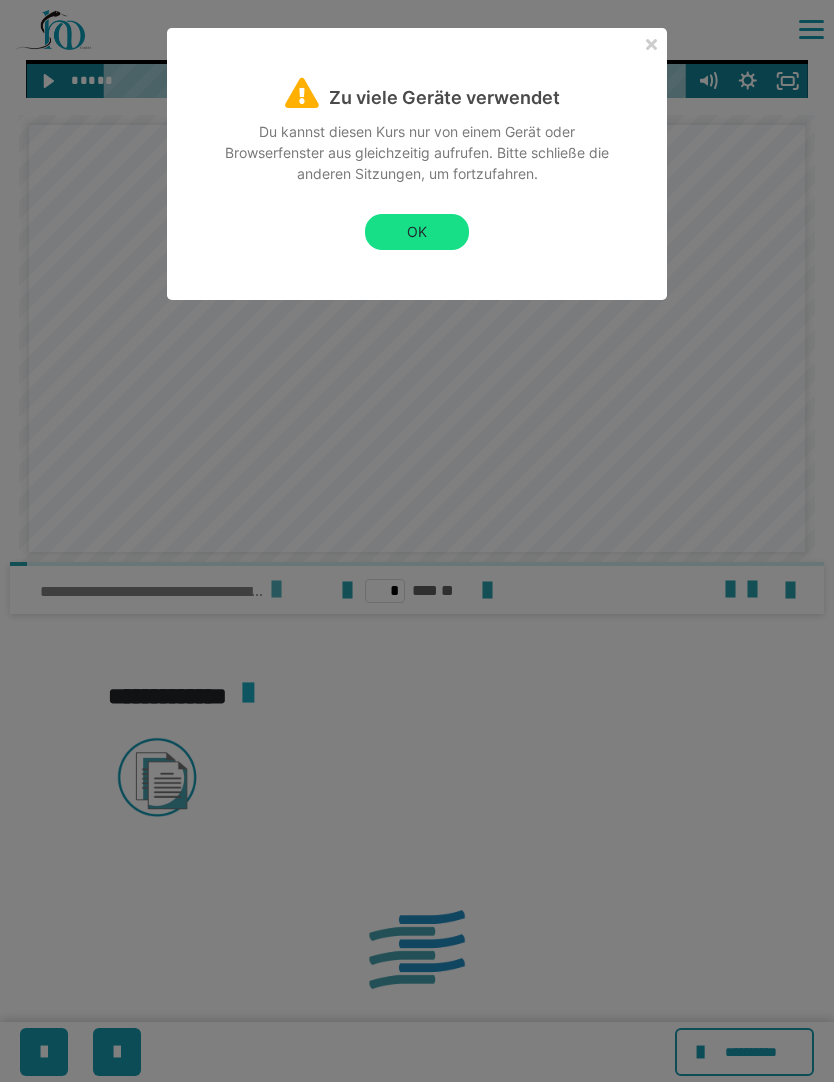scroll, scrollTop: 1828, scrollLeft: 0, axis: vertical 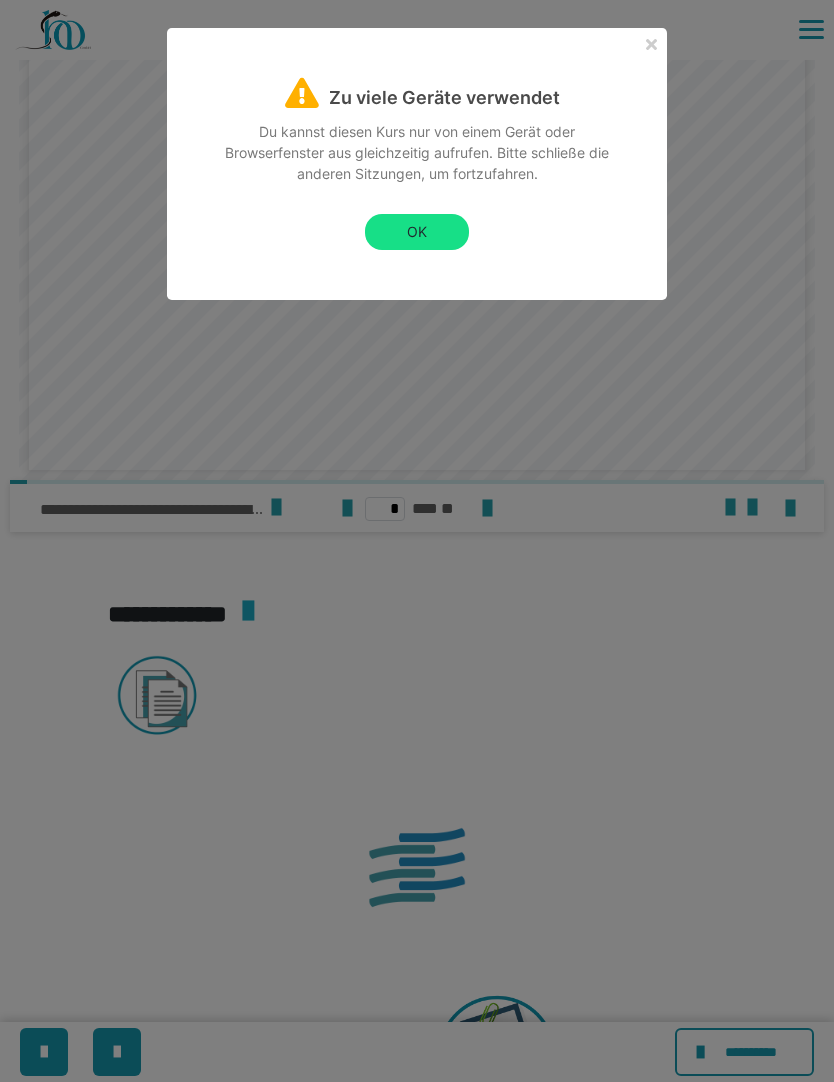 click on "Du kannst diesen Kurs nur von einem Gerät oder Browserfenster aus gleichzeitig aufrufen. Bitte schließe die anderen Sitzungen, um fortzufahren. OK" at bounding box center [417, 205] 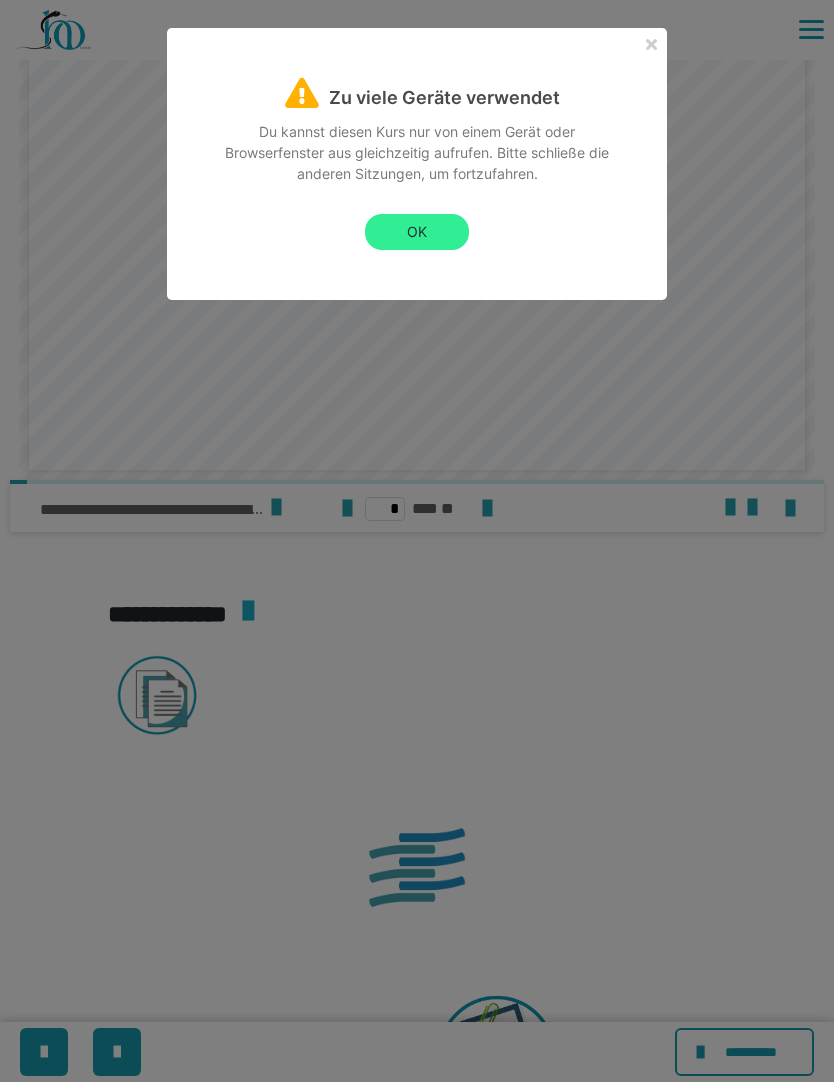 click on "OK" at bounding box center [417, 232] 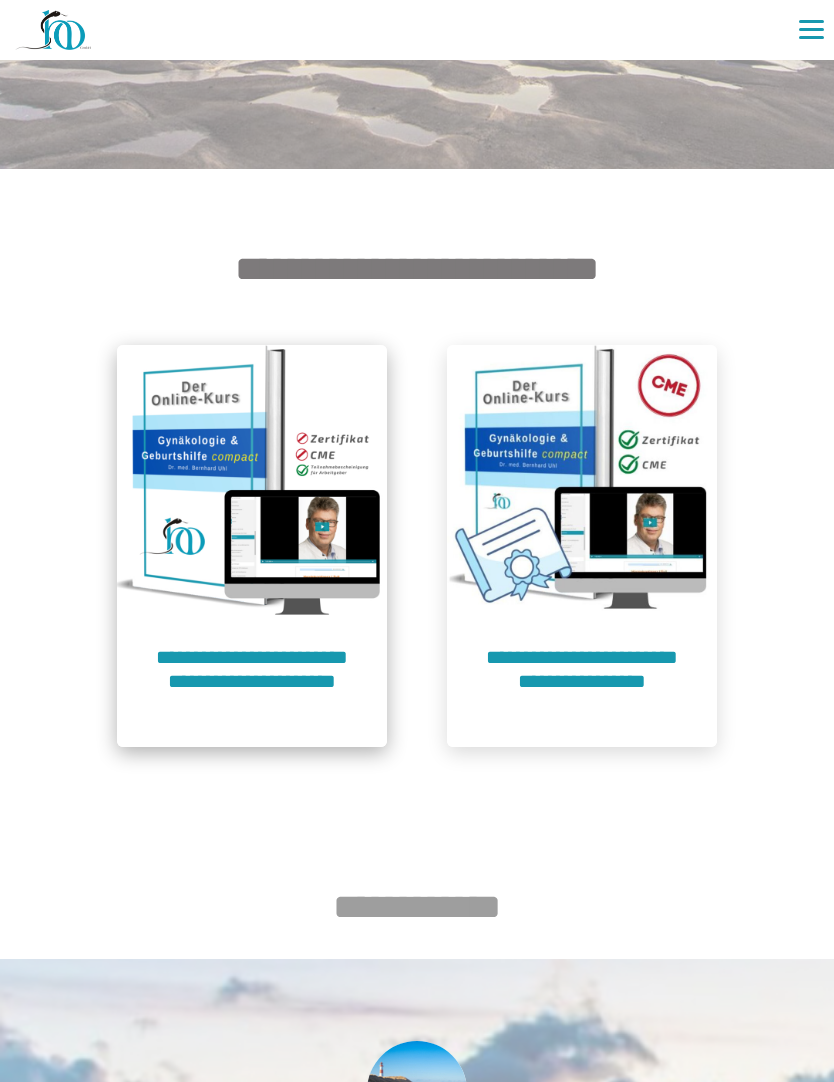 click at bounding box center (252, 480) 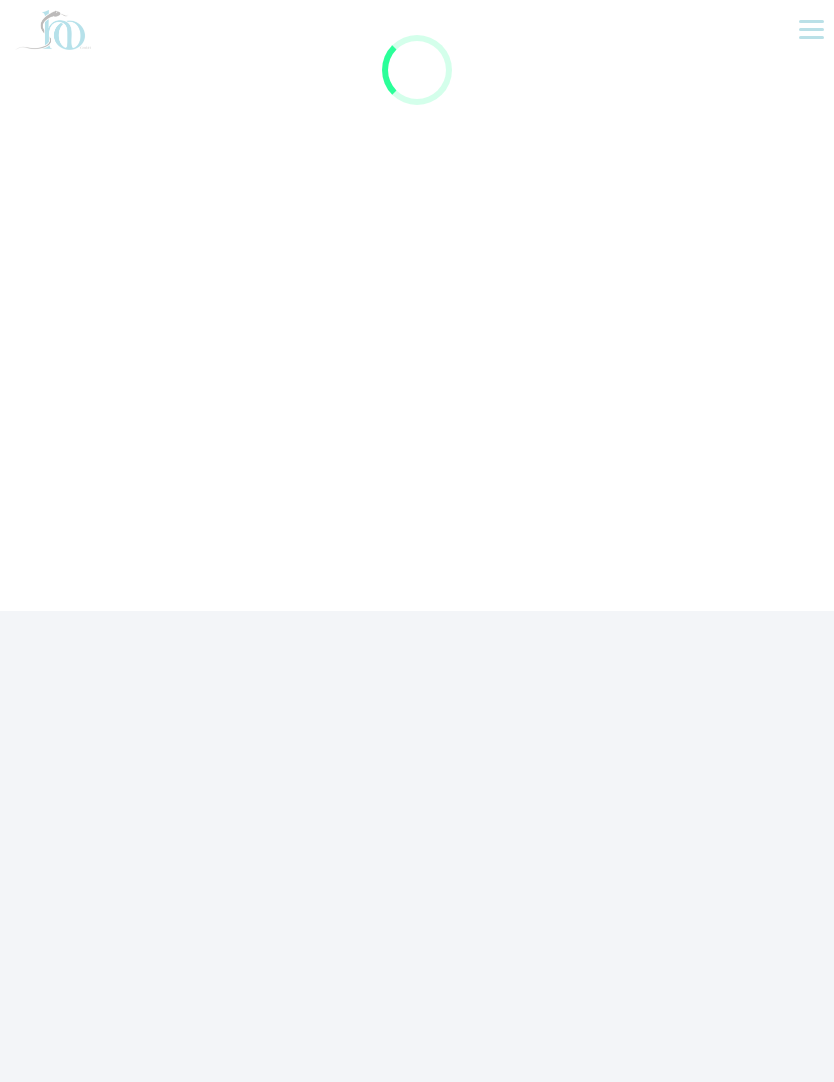 scroll, scrollTop: 82, scrollLeft: 0, axis: vertical 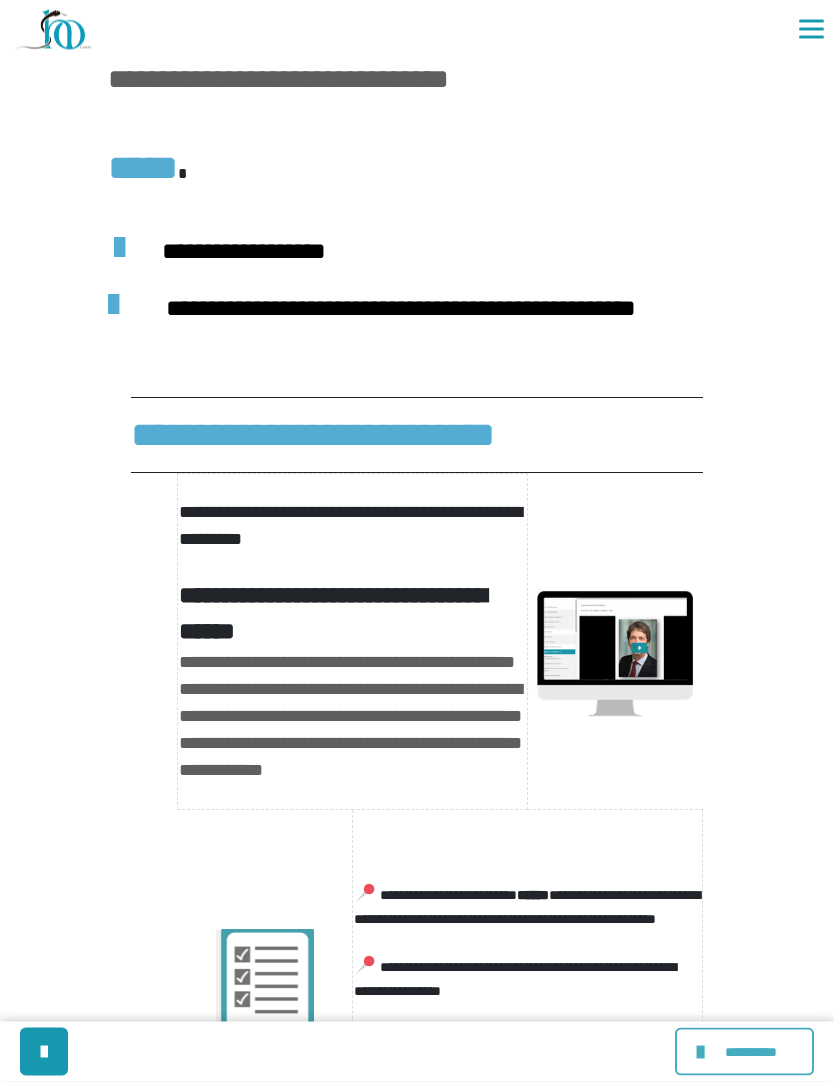 click at bounding box center (703, 1052) 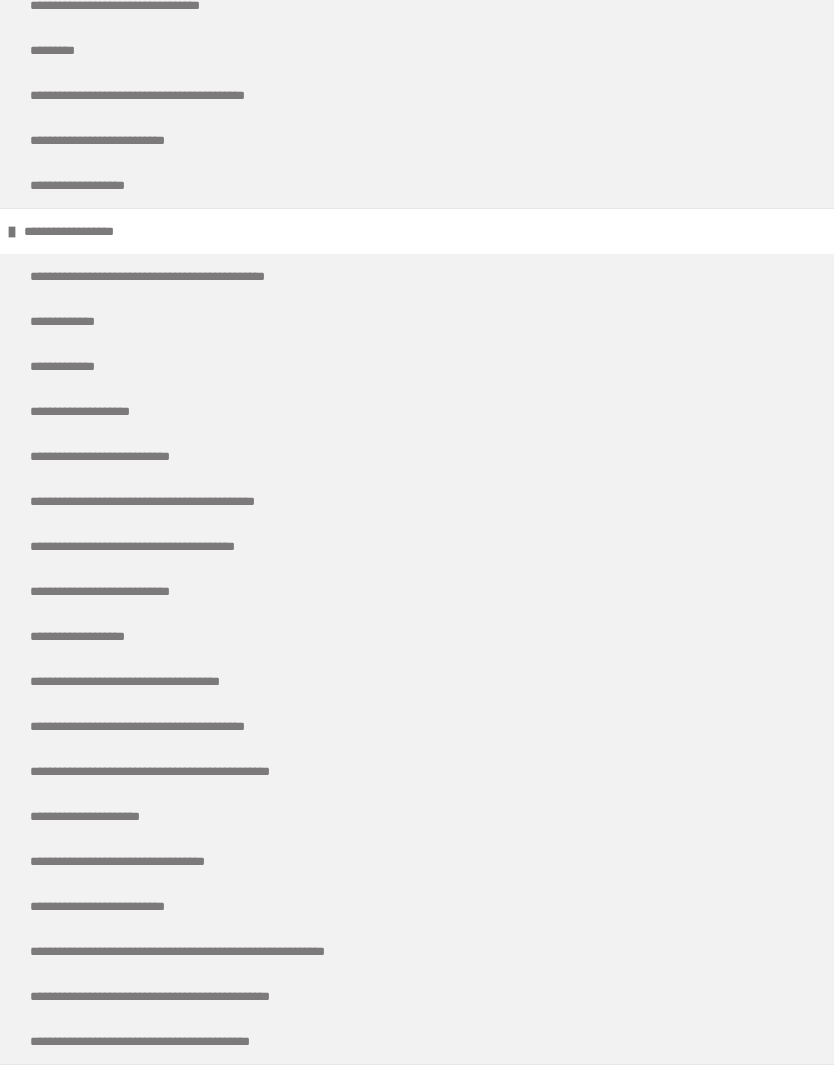scroll, scrollTop: 1822, scrollLeft: 0, axis: vertical 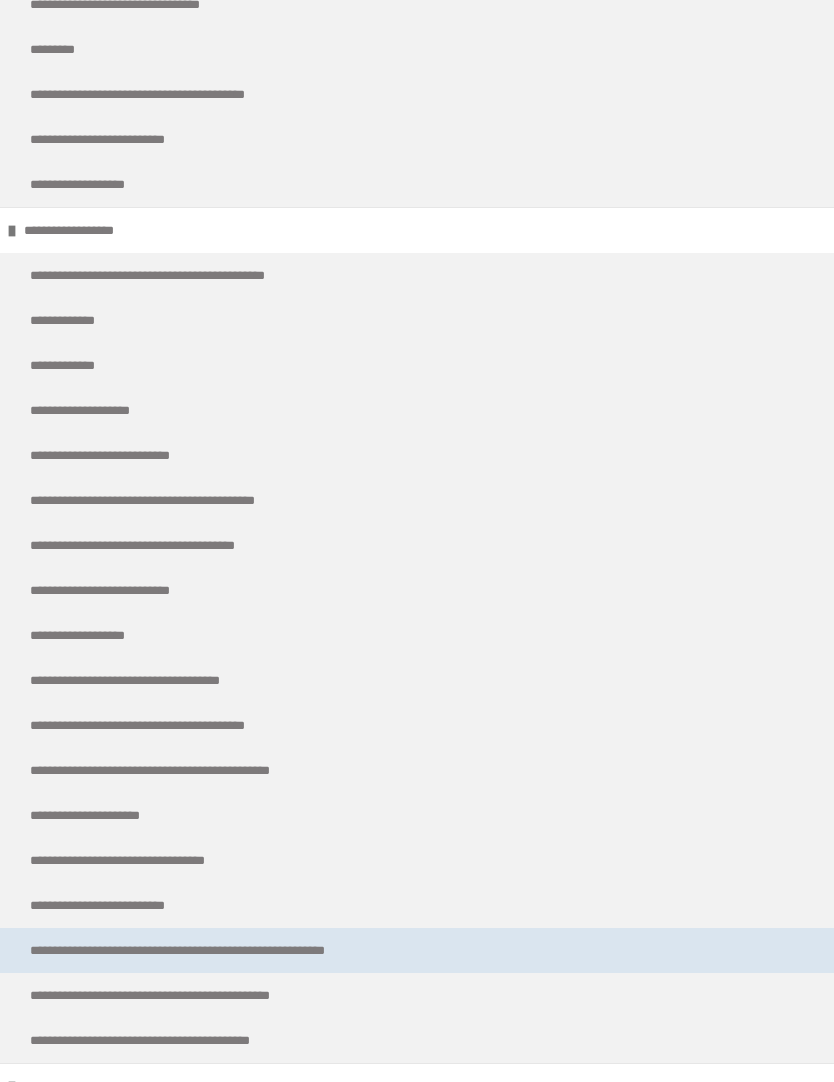 click on "**********" at bounding box center (237, 950) 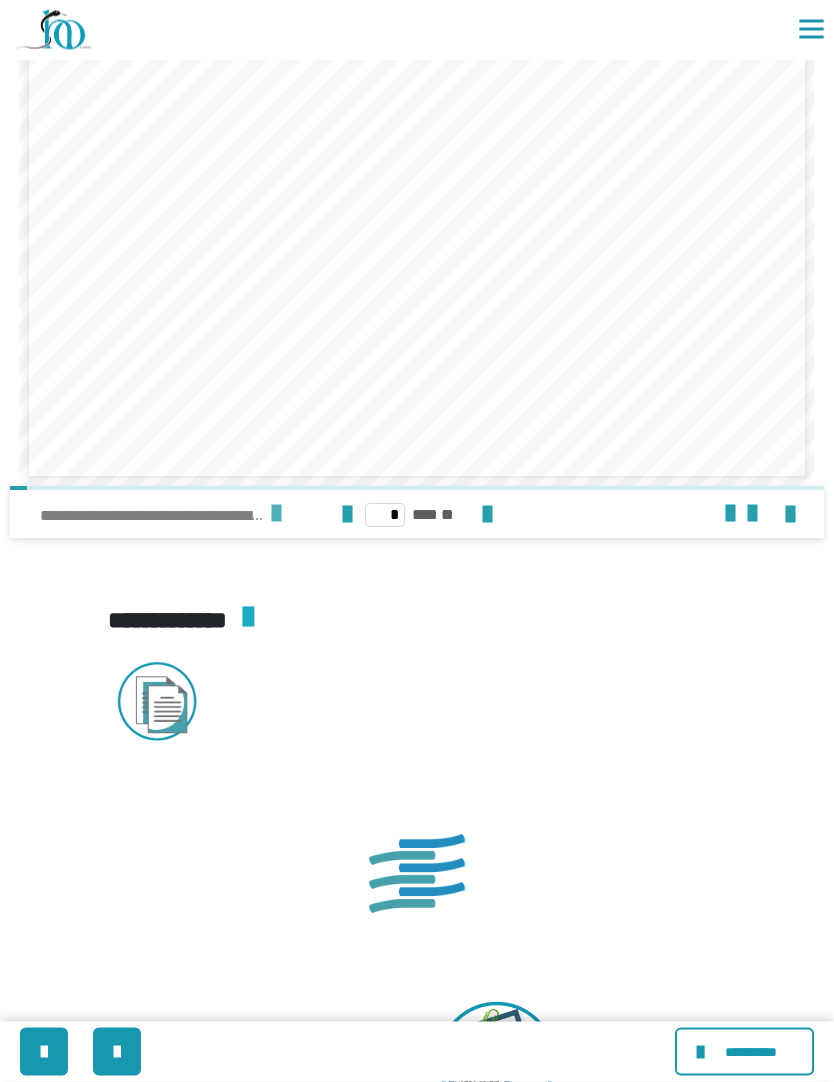 scroll, scrollTop: 1822, scrollLeft: 0, axis: vertical 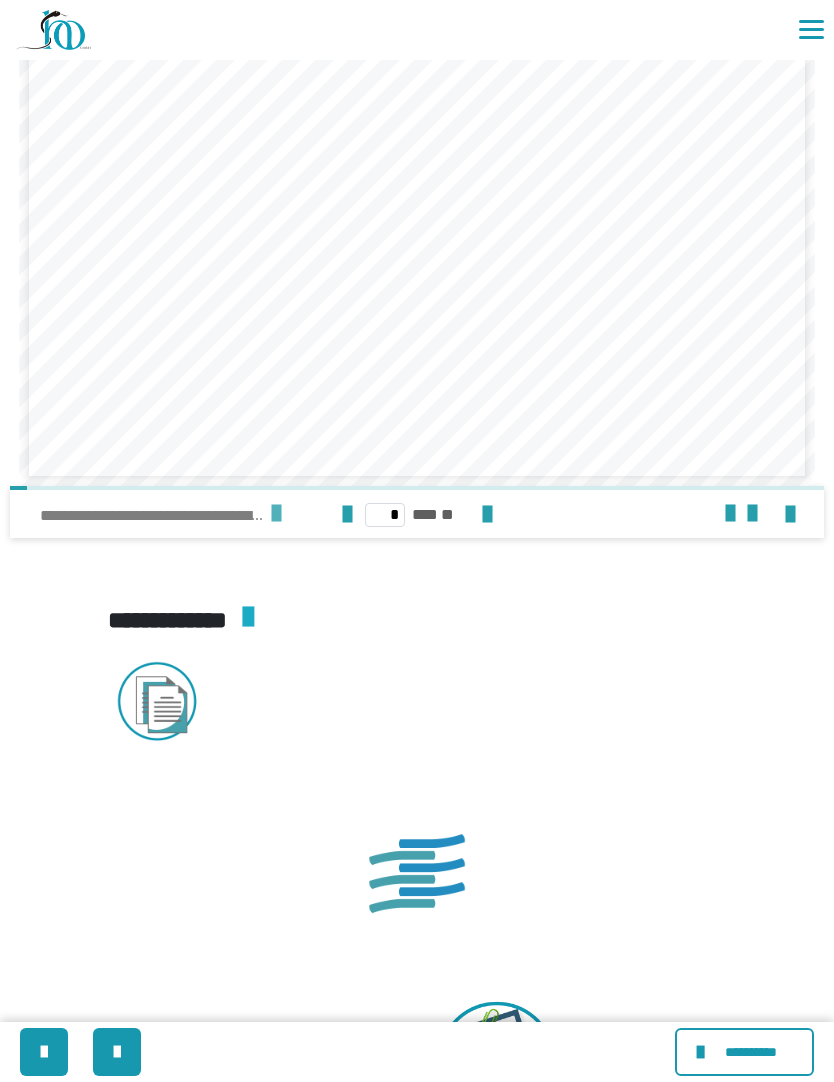 click at bounding box center [276, 514] 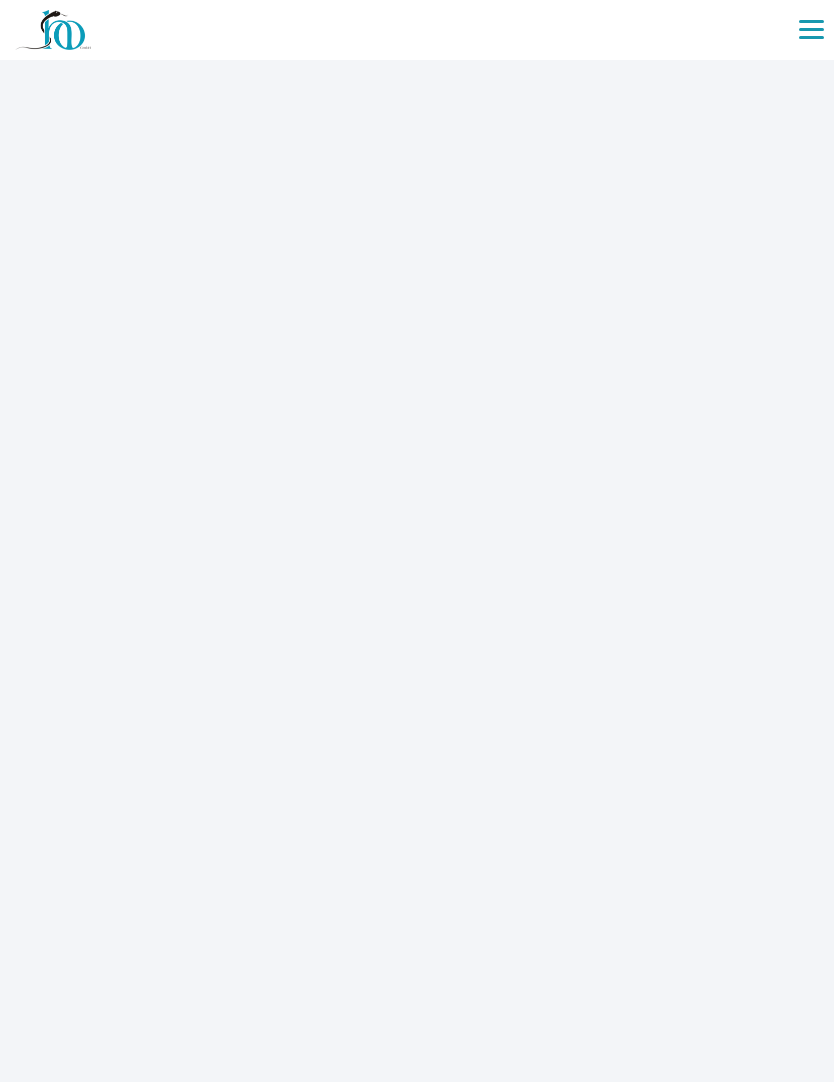scroll, scrollTop: 0, scrollLeft: 0, axis: both 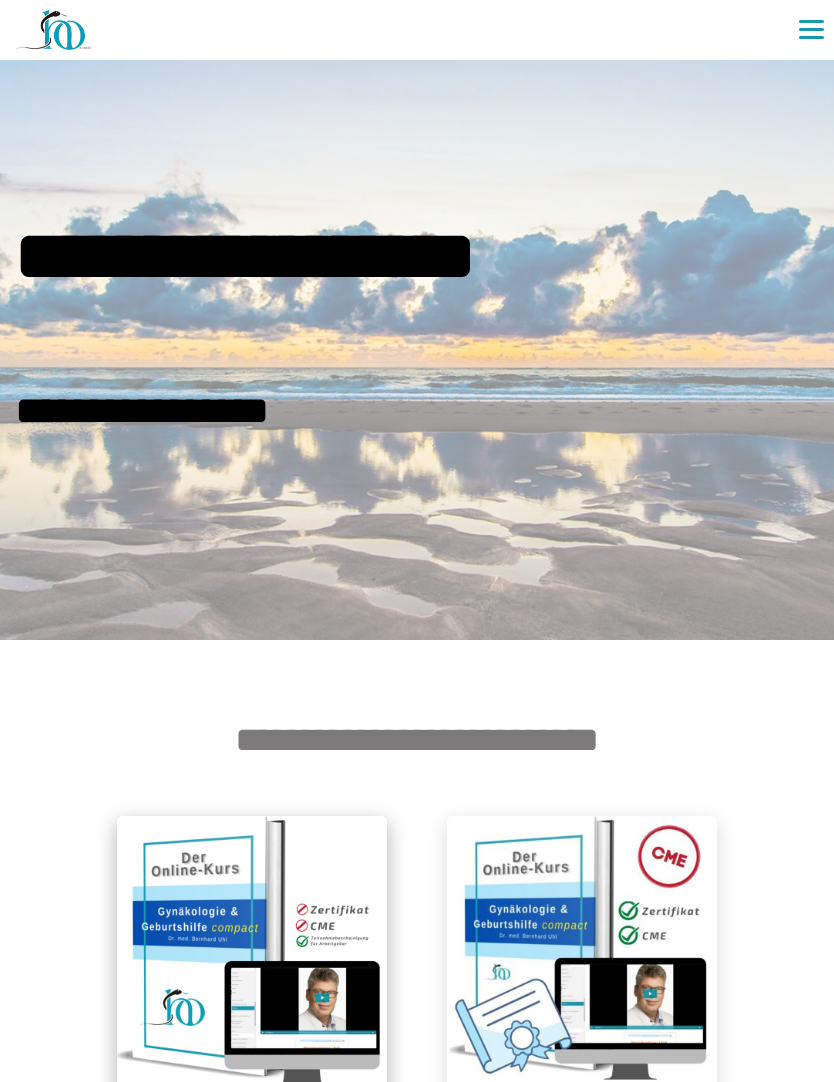 click at bounding box center (252, 951) 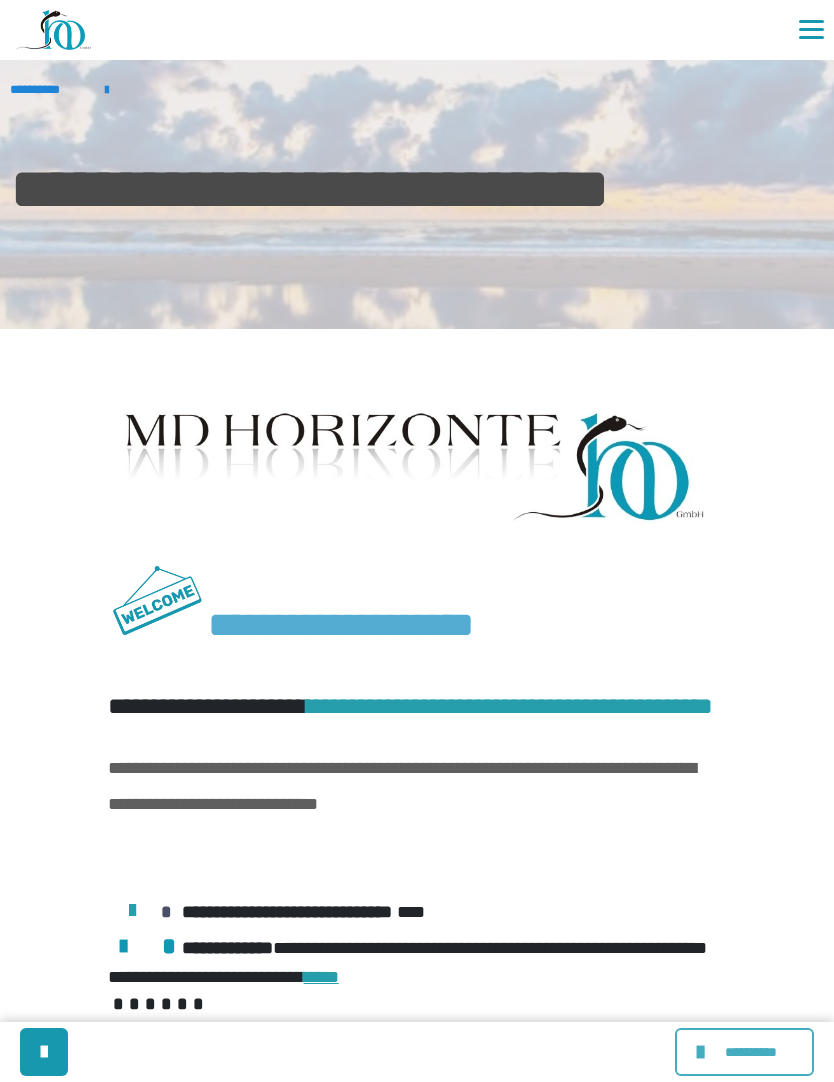 click on "**********" at bounding box center (744, 1052) 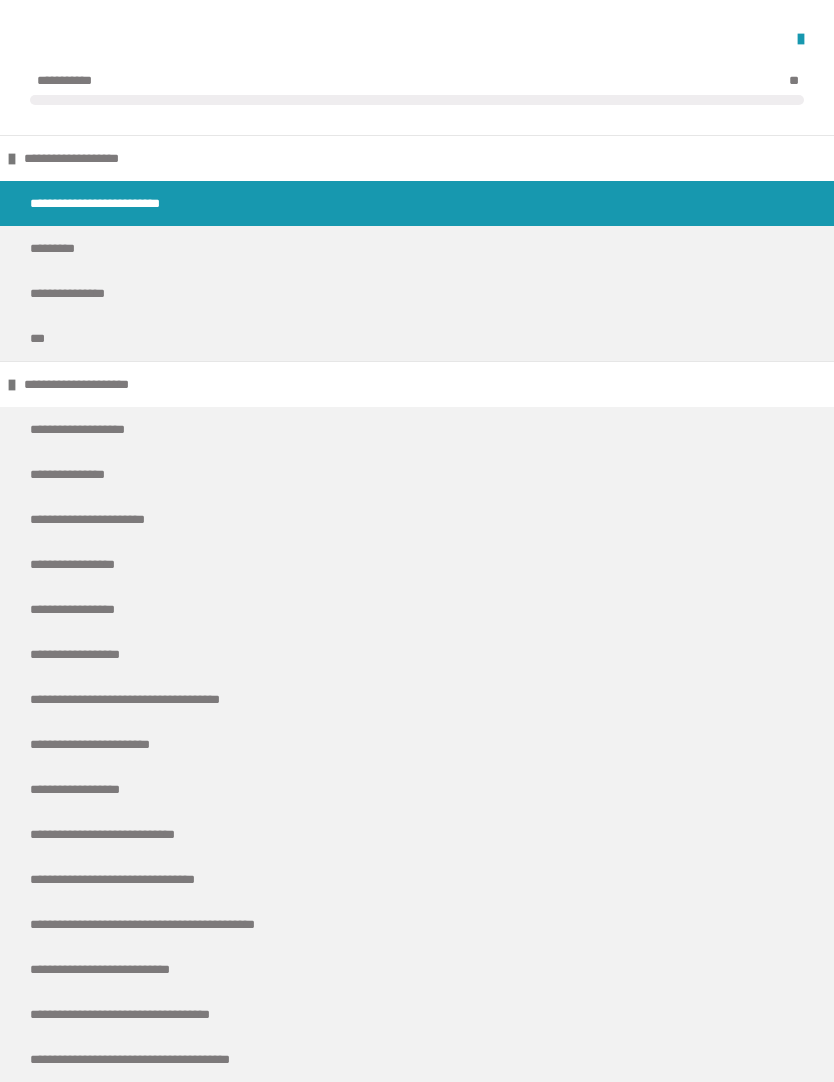 scroll, scrollTop: 1628, scrollLeft: 0, axis: vertical 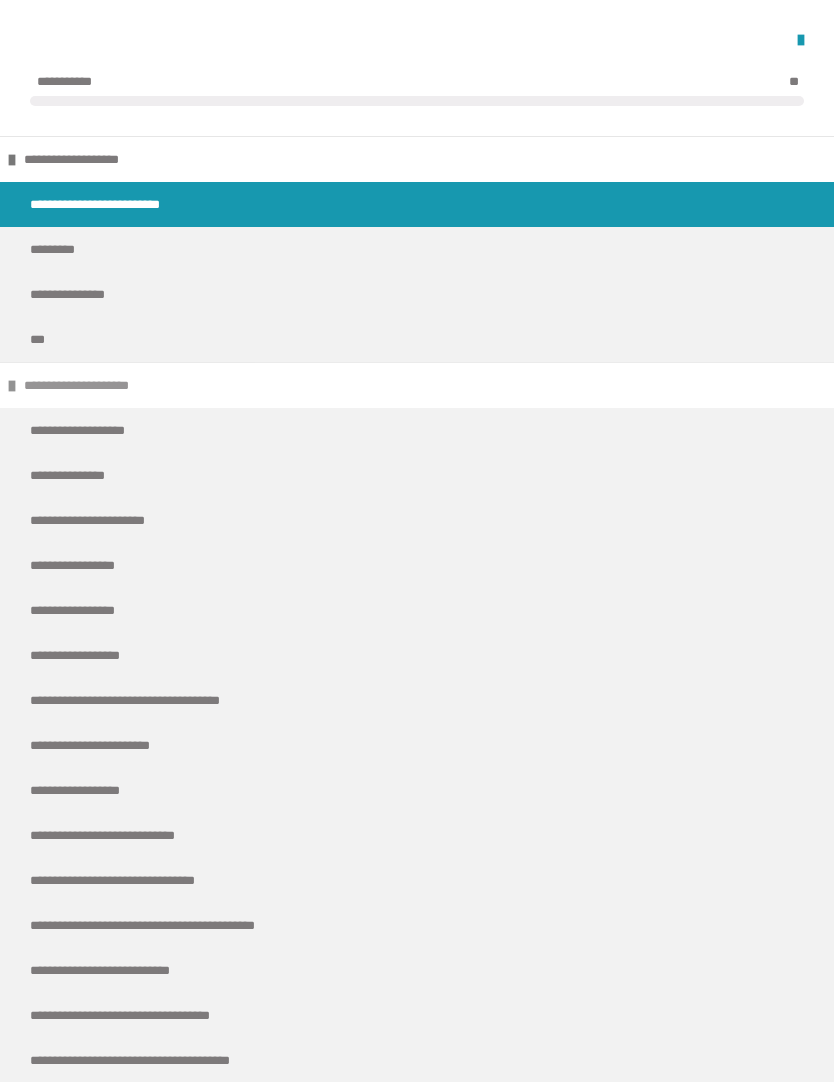 click on "**********" at bounding box center [94, 385] 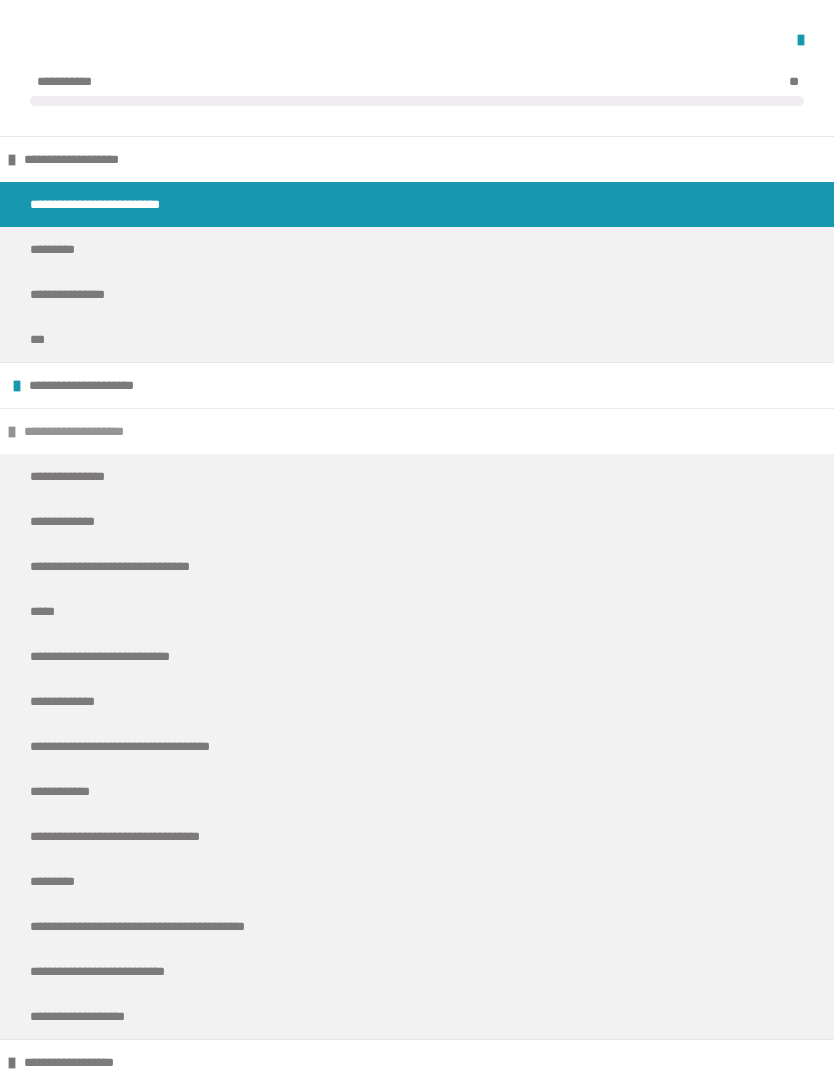 click on "**********" at bounding box center [94, 431] 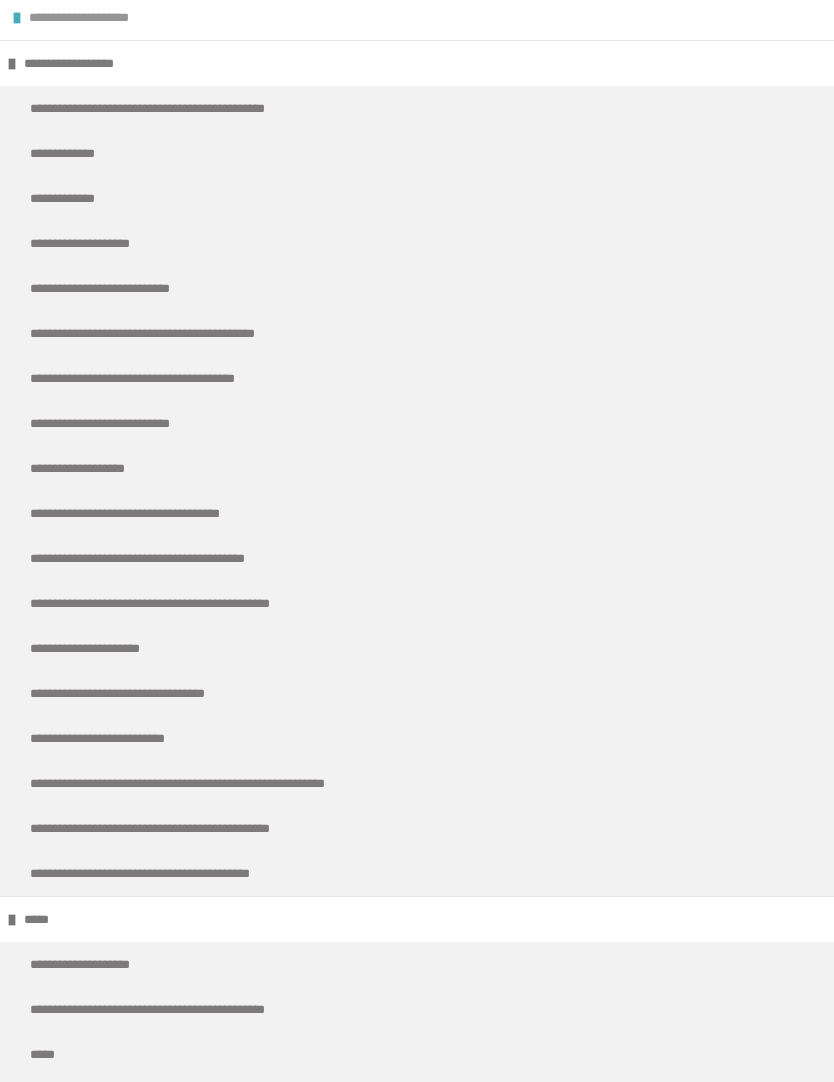 scroll, scrollTop: 416, scrollLeft: 0, axis: vertical 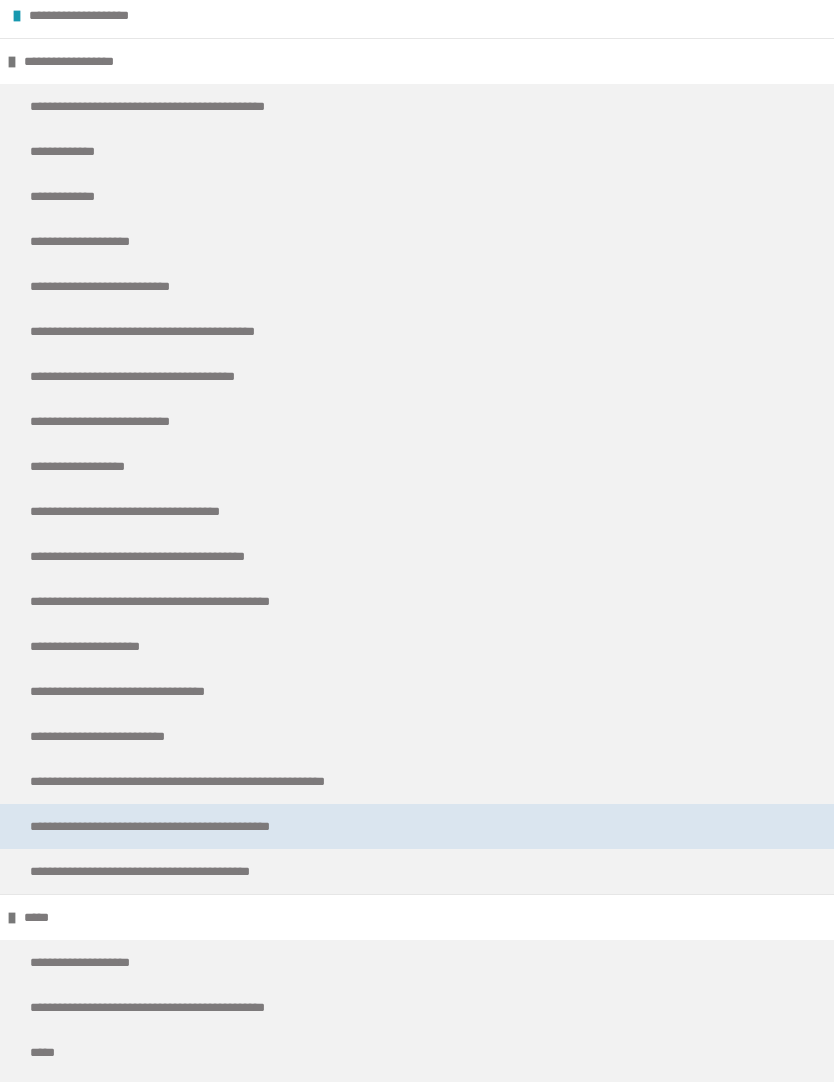 click on "**********" at bounding box center [205, 826] 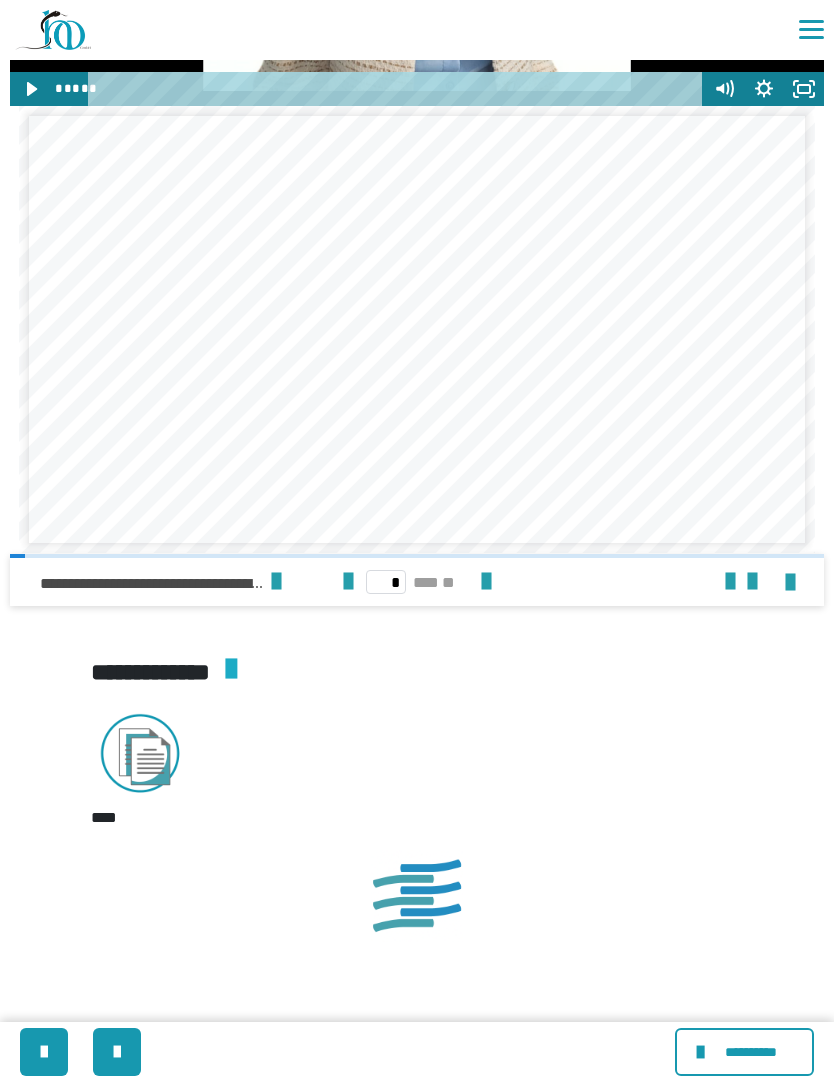 scroll, scrollTop: 1091, scrollLeft: 0, axis: vertical 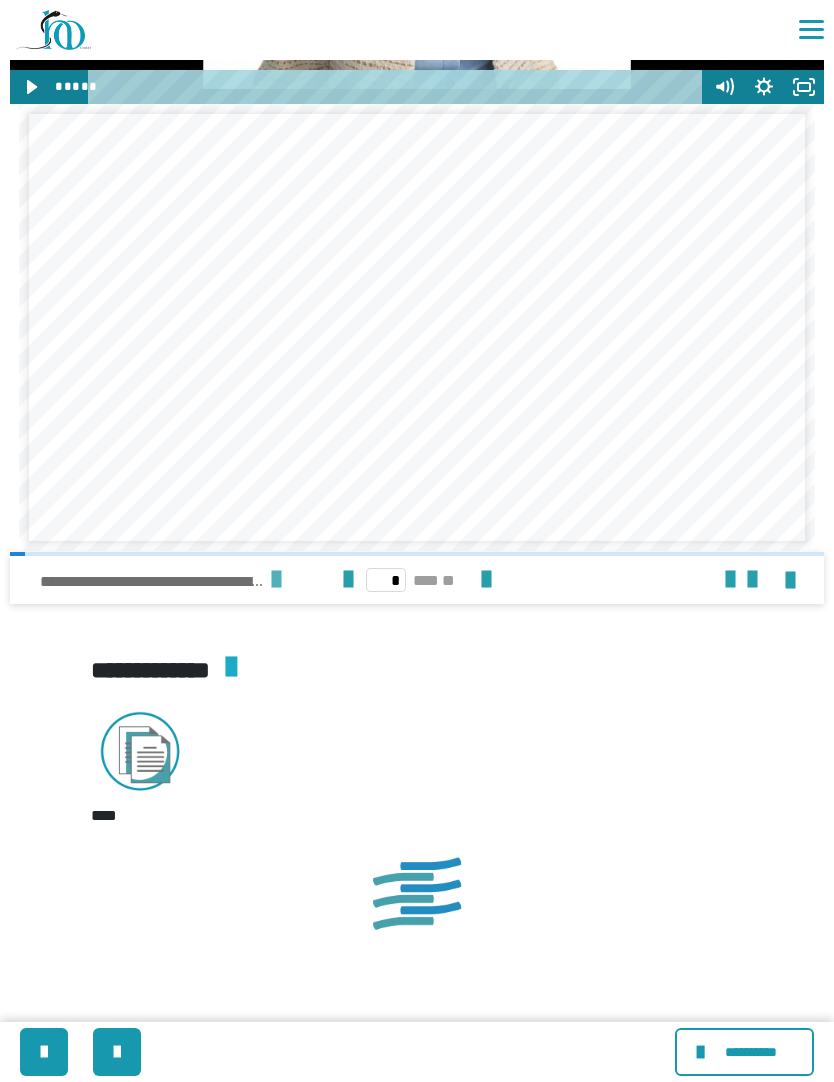 click at bounding box center [276, 580] 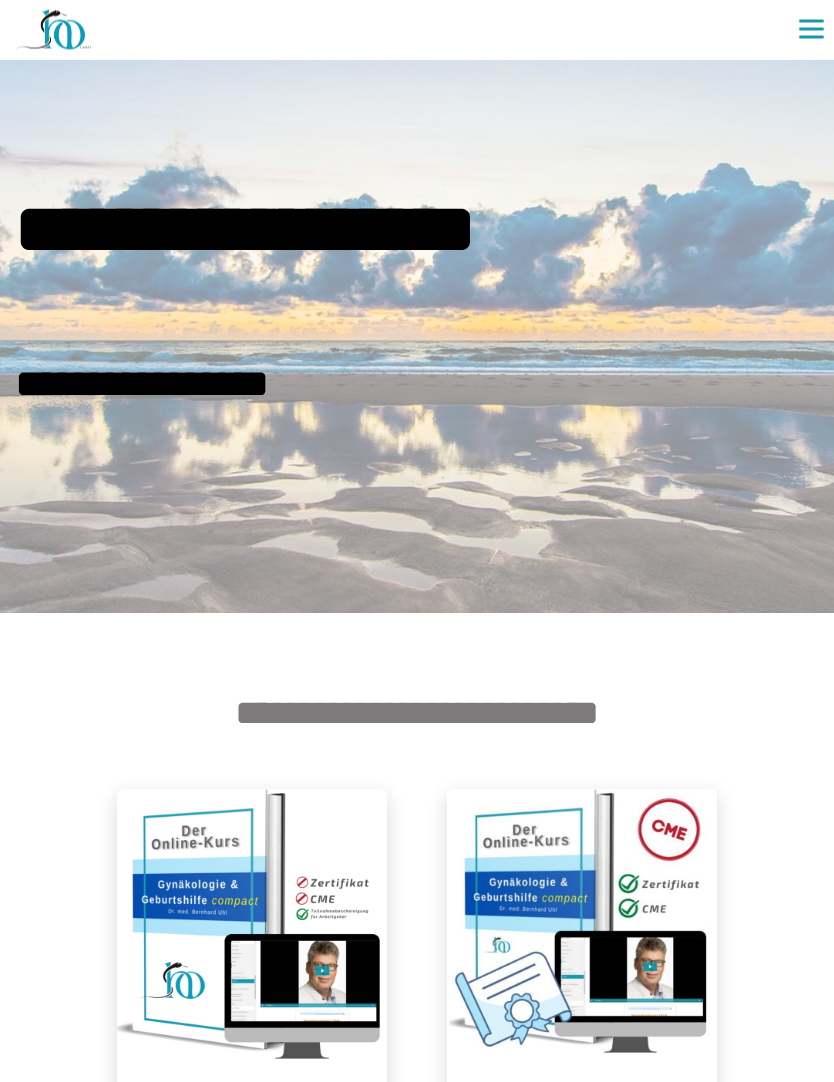 scroll, scrollTop: 0, scrollLeft: 0, axis: both 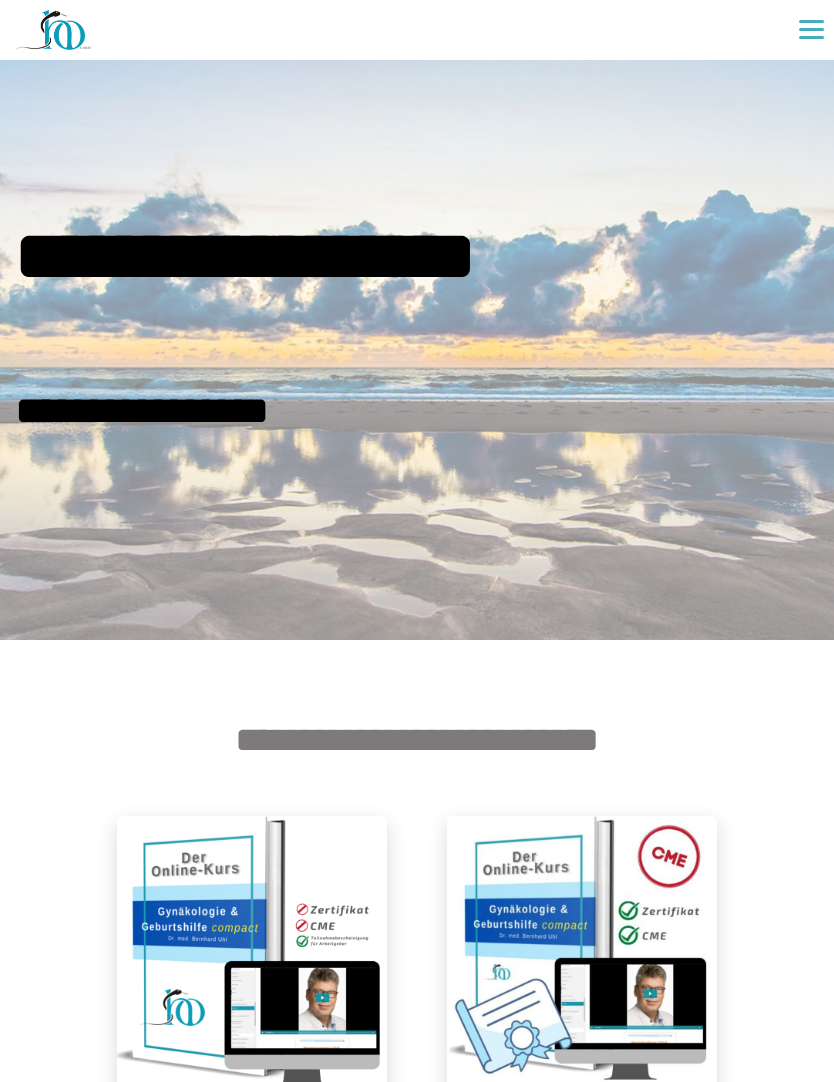 click 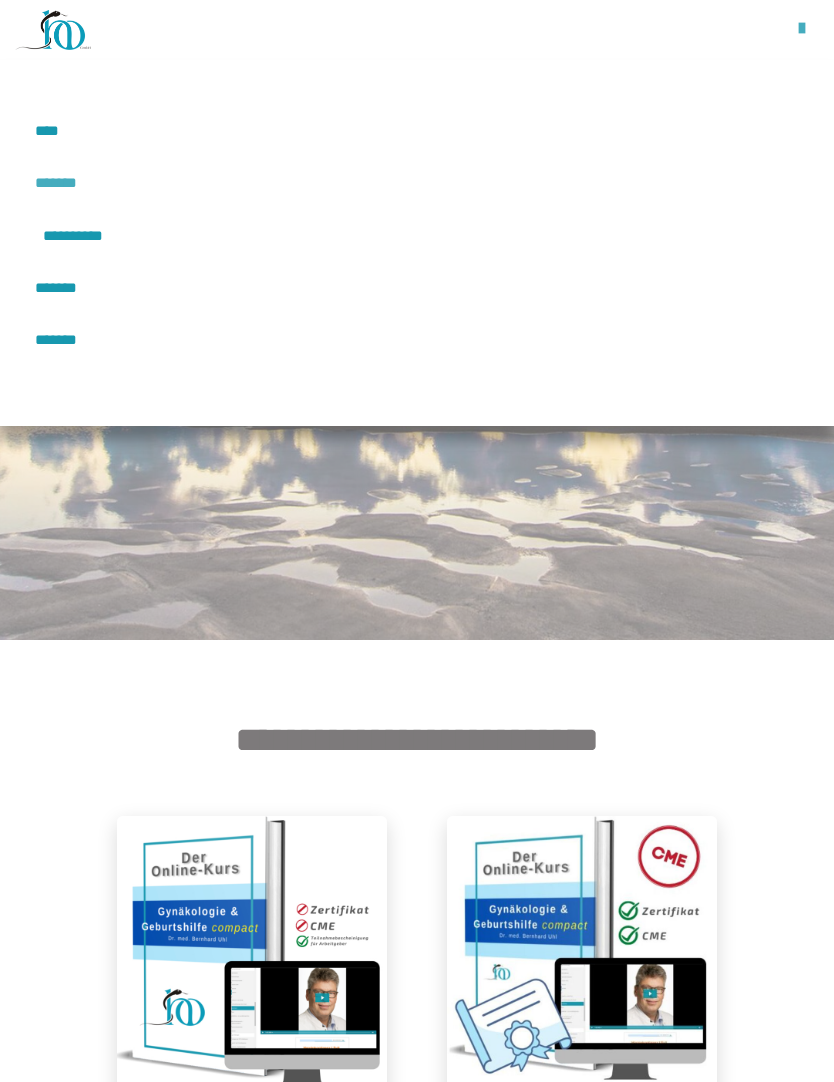 click on "*******" at bounding box center (62, 183) 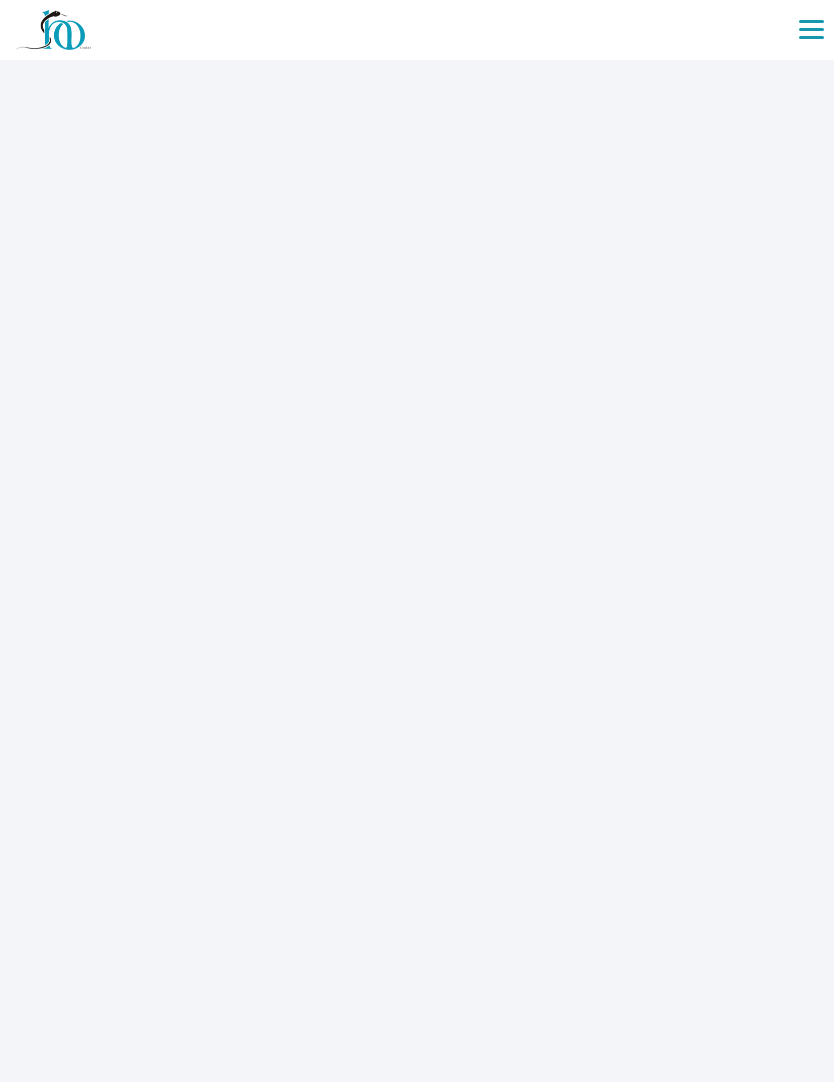 scroll, scrollTop: 0, scrollLeft: 0, axis: both 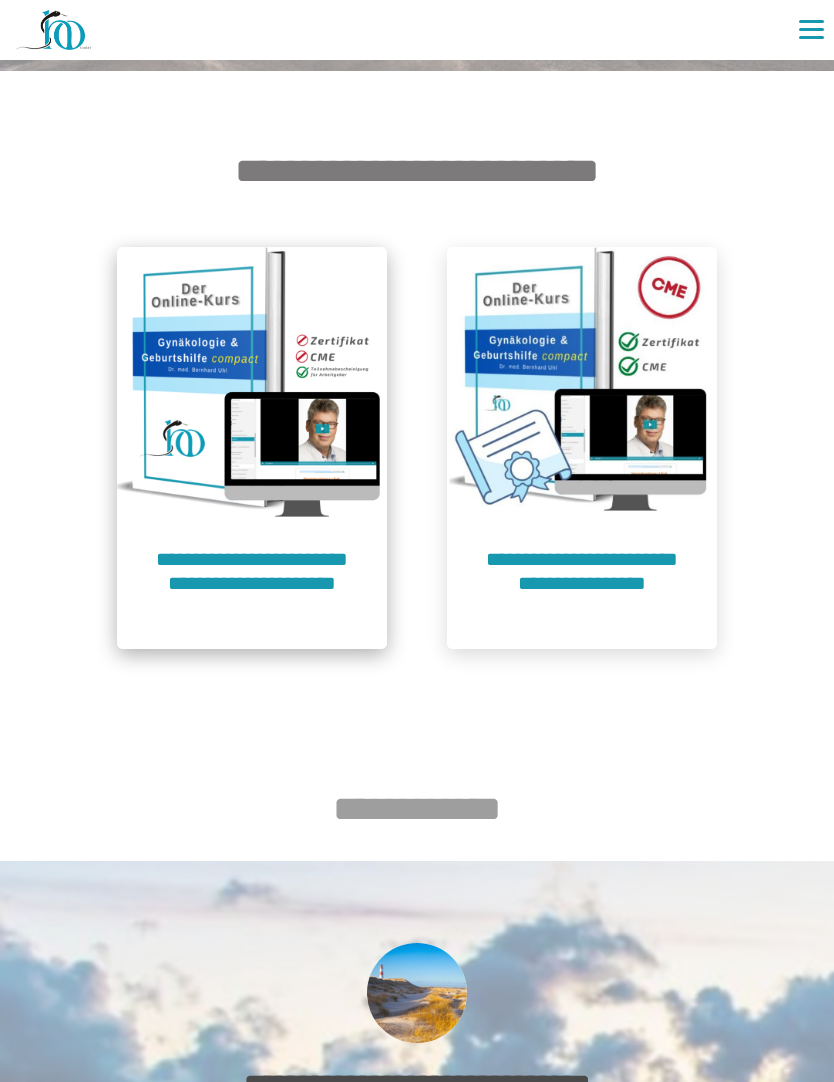 click at bounding box center [252, 382] 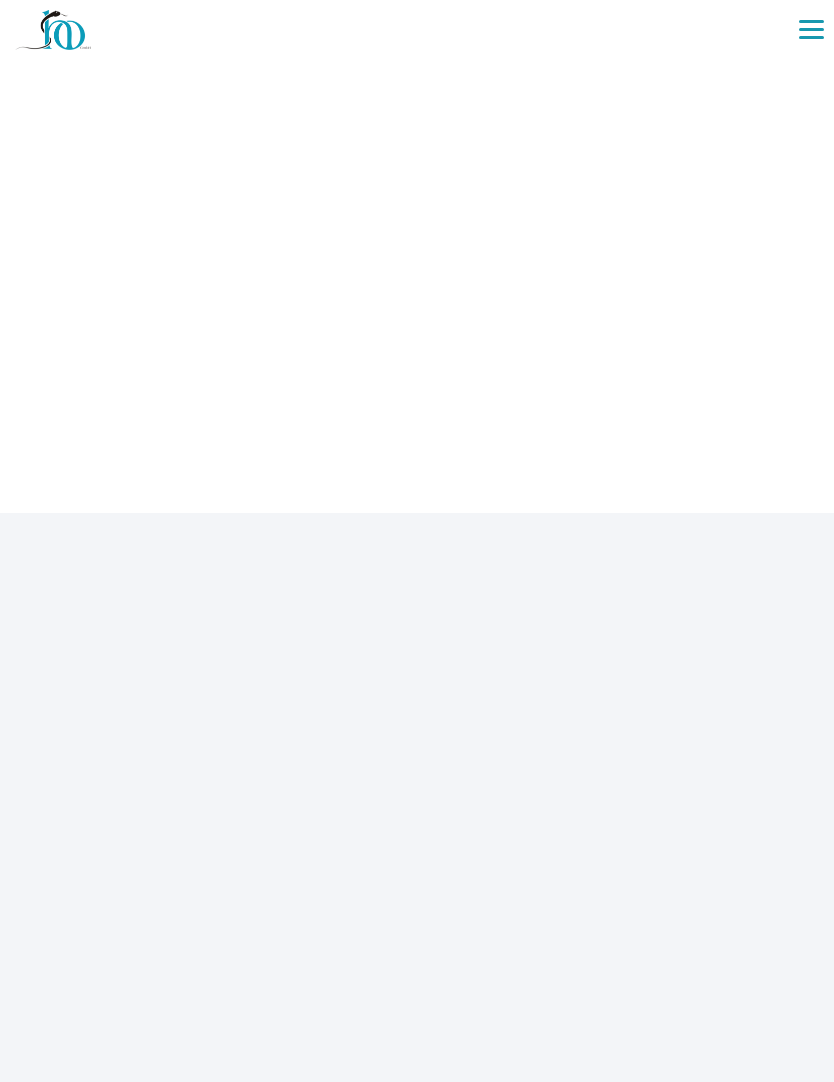 scroll, scrollTop: 82, scrollLeft: 0, axis: vertical 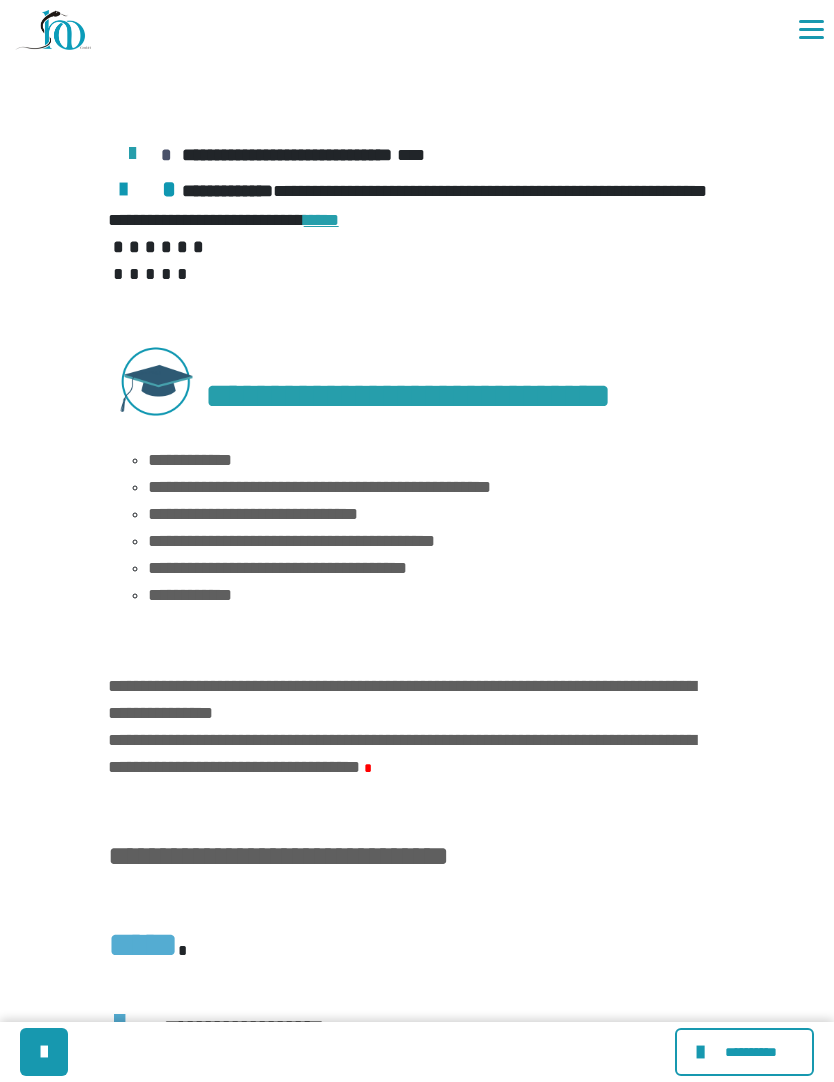 click on "*****" at bounding box center (321, 220) 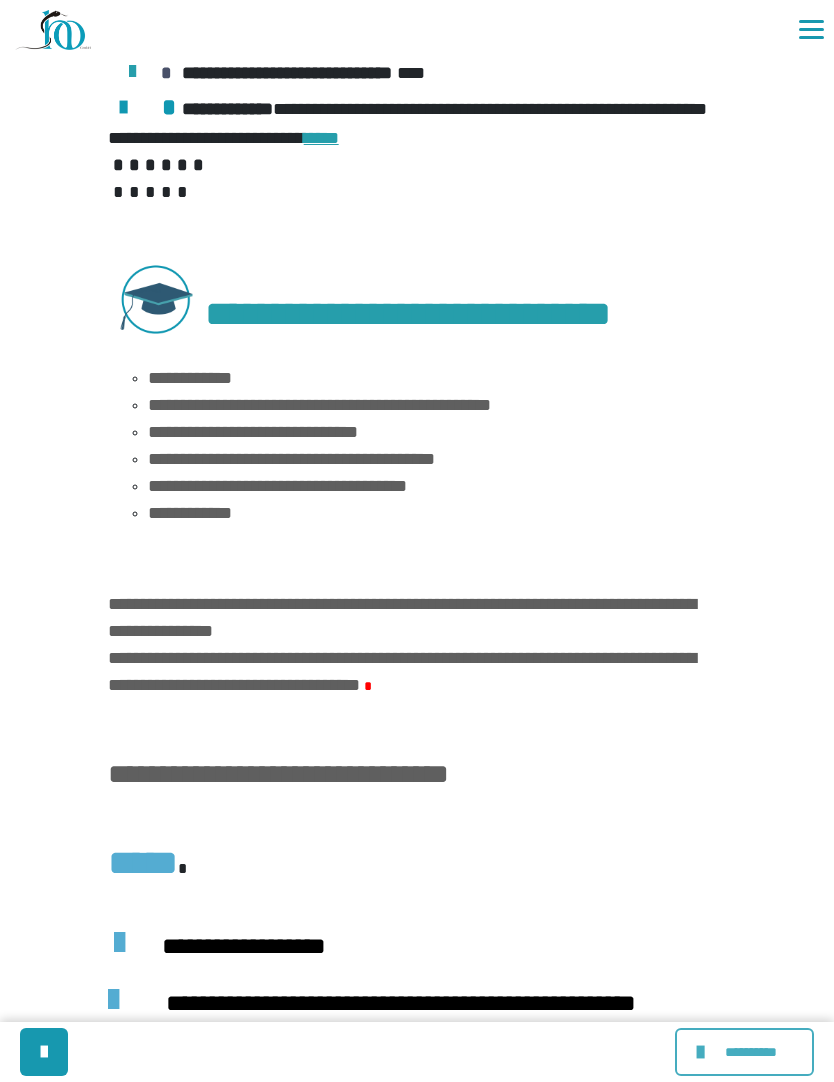 click at bounding box center (703, 1052) 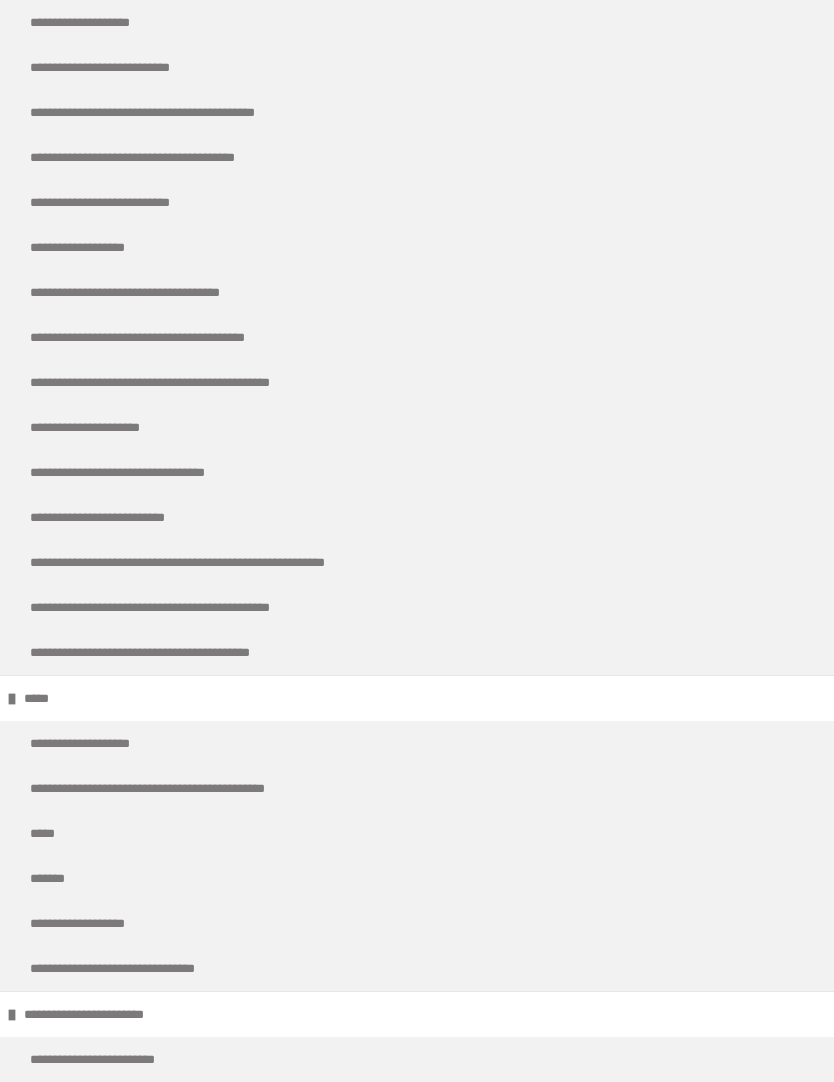 scroll, scrollTop: 2210, scrollLeft: 0, axis: vertical 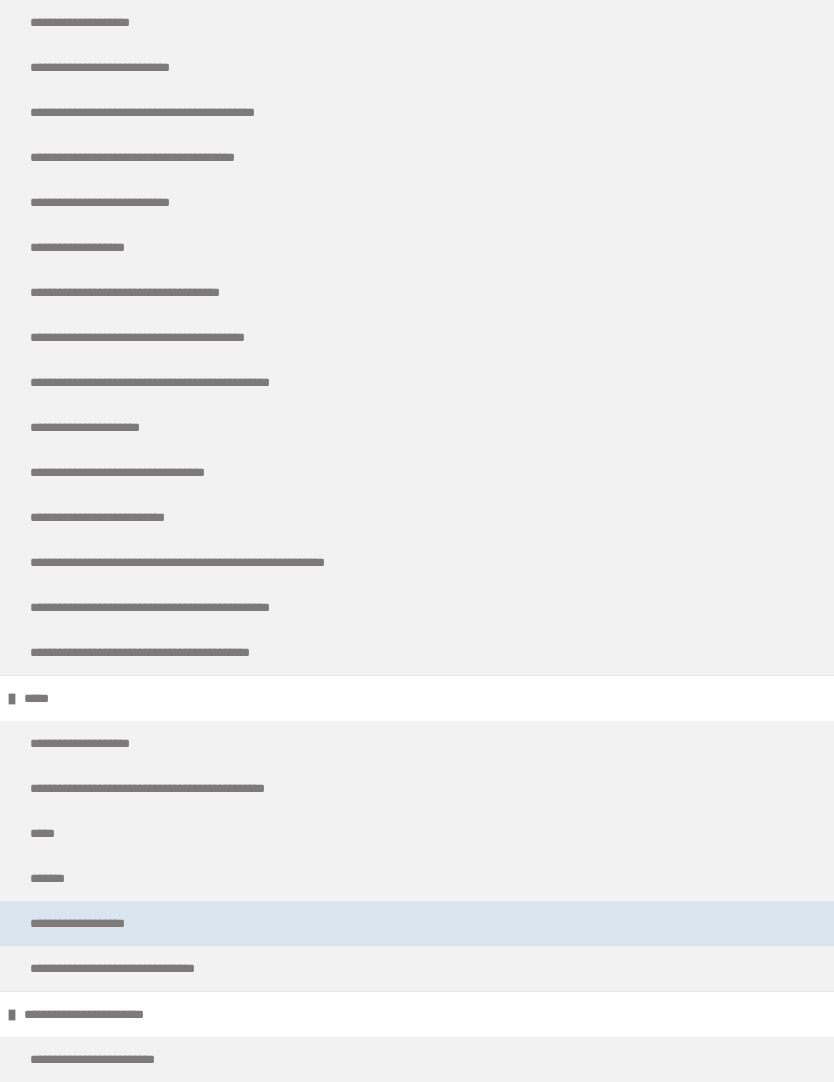 click on "**********" at bounding box center (102, 923) 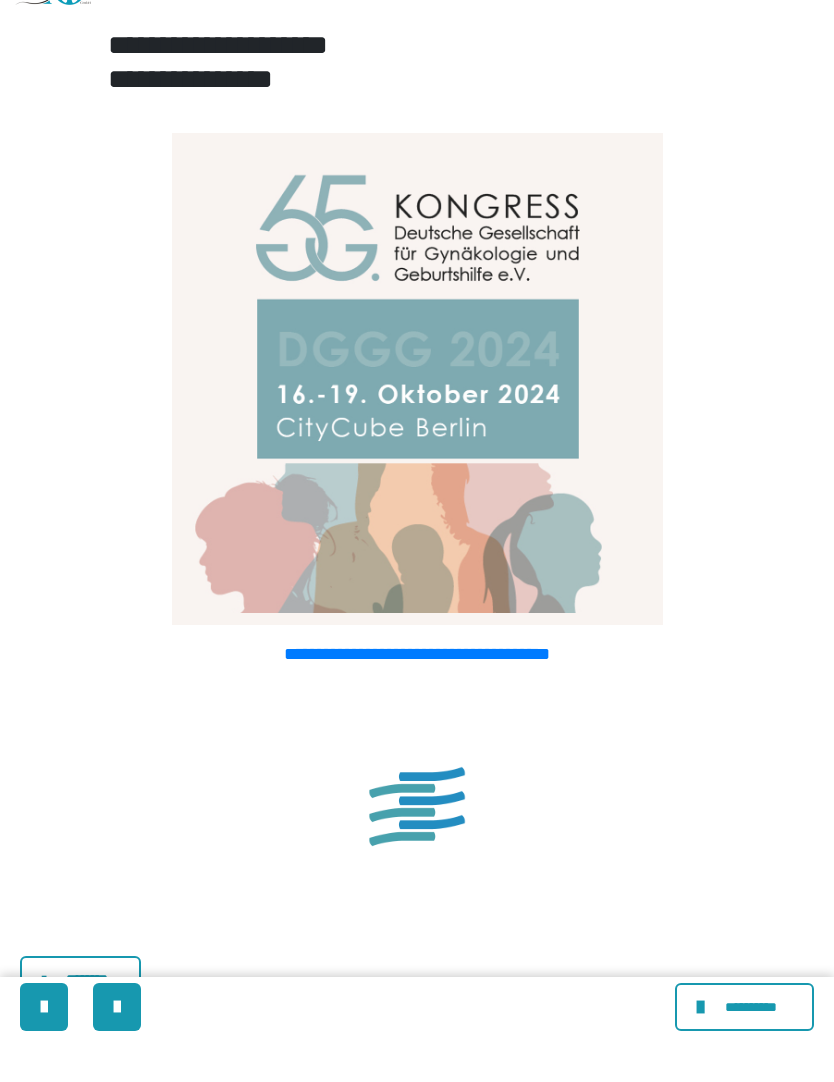 scroll, scrollTop: 550, scrollLeft: 0, axis: vertical 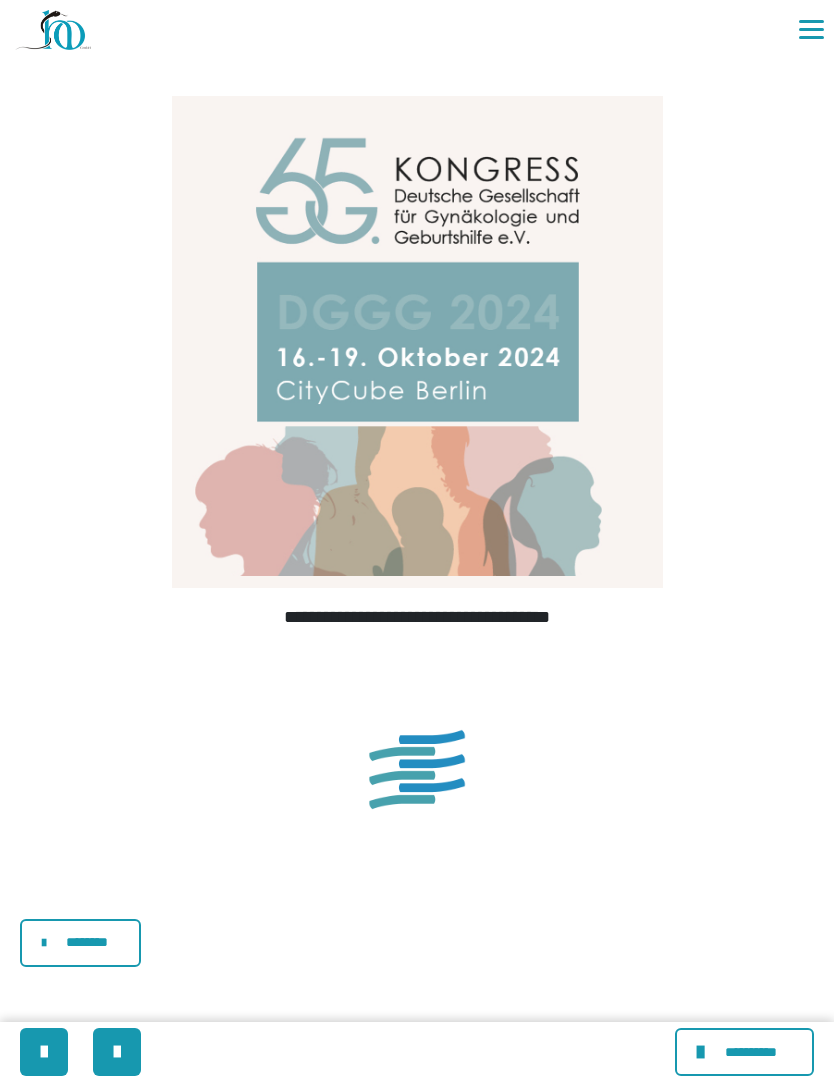 click on "**********" at bounding box center [417, 617] 